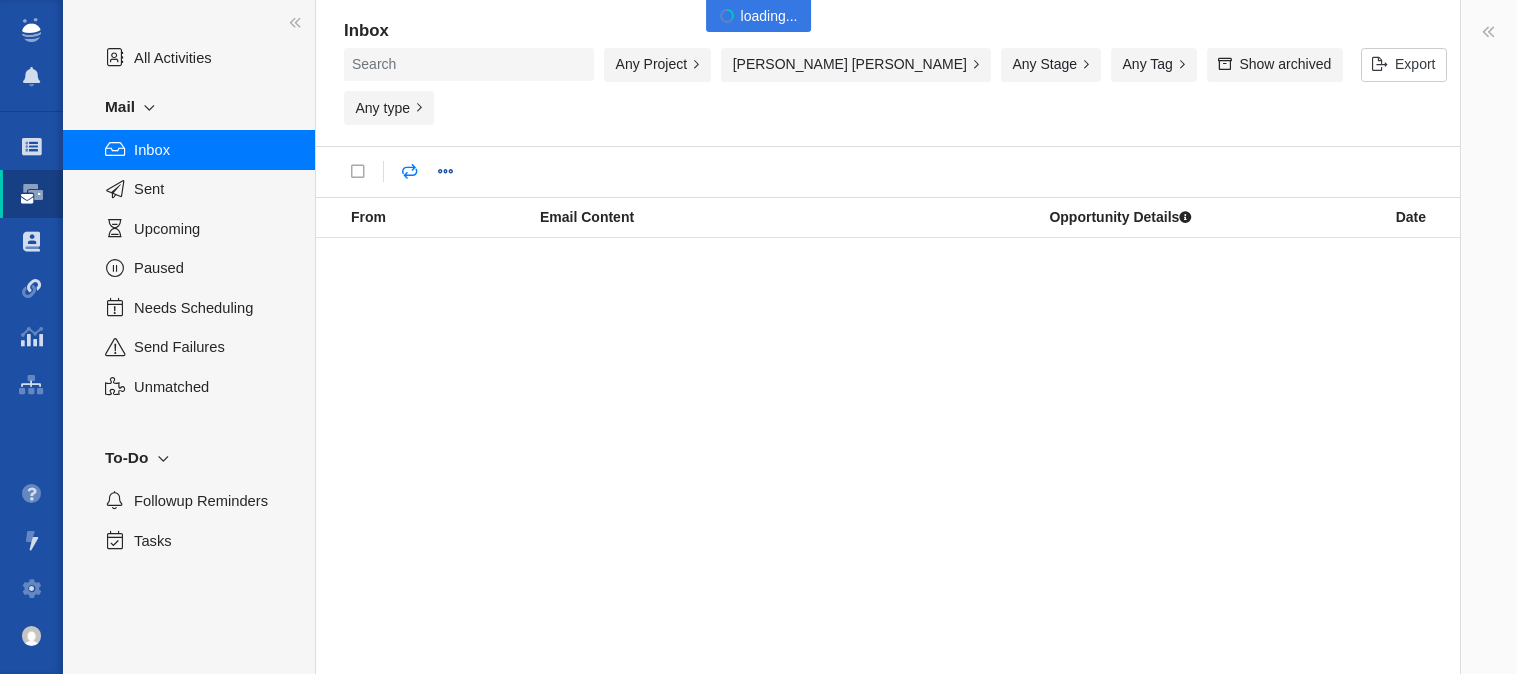 scroll, scrollTop: 0, scrollLeft: 0, axis: both 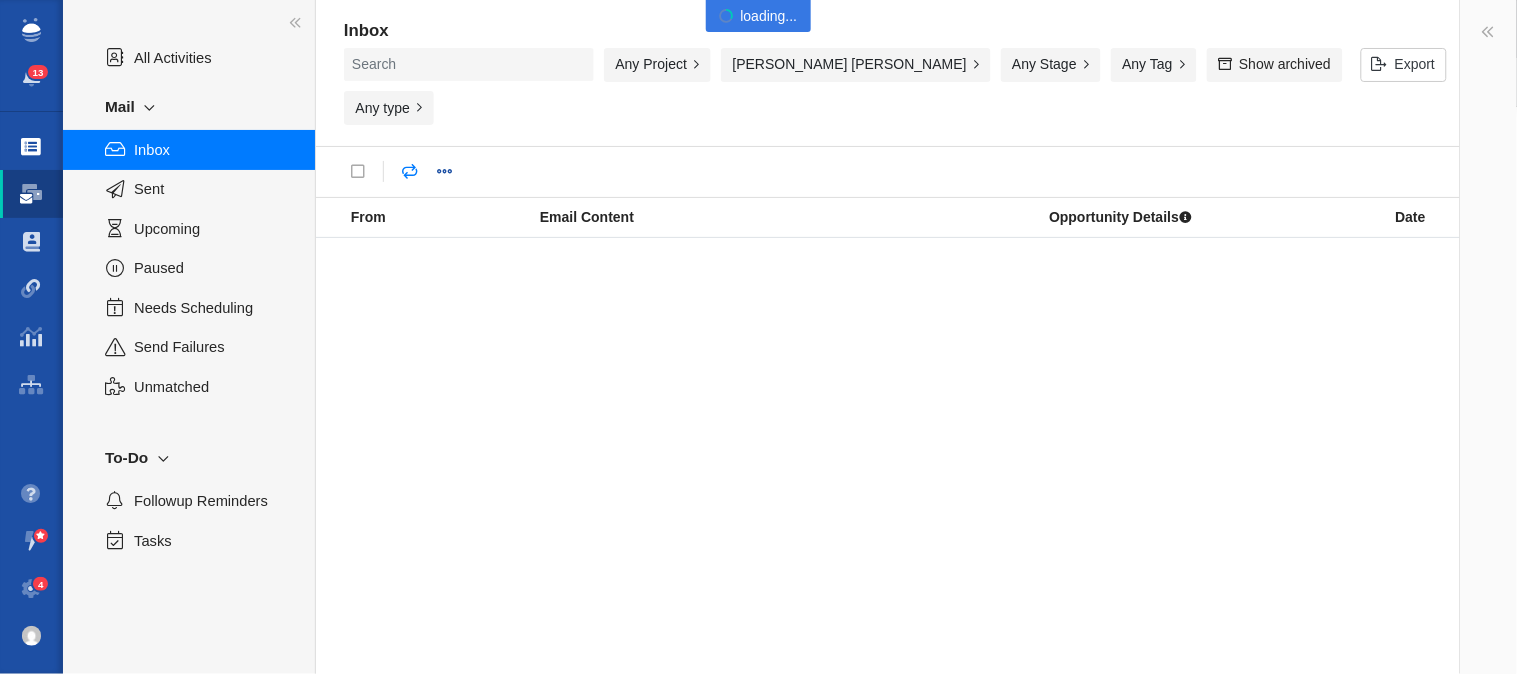 click at bounding box center [32, 147] 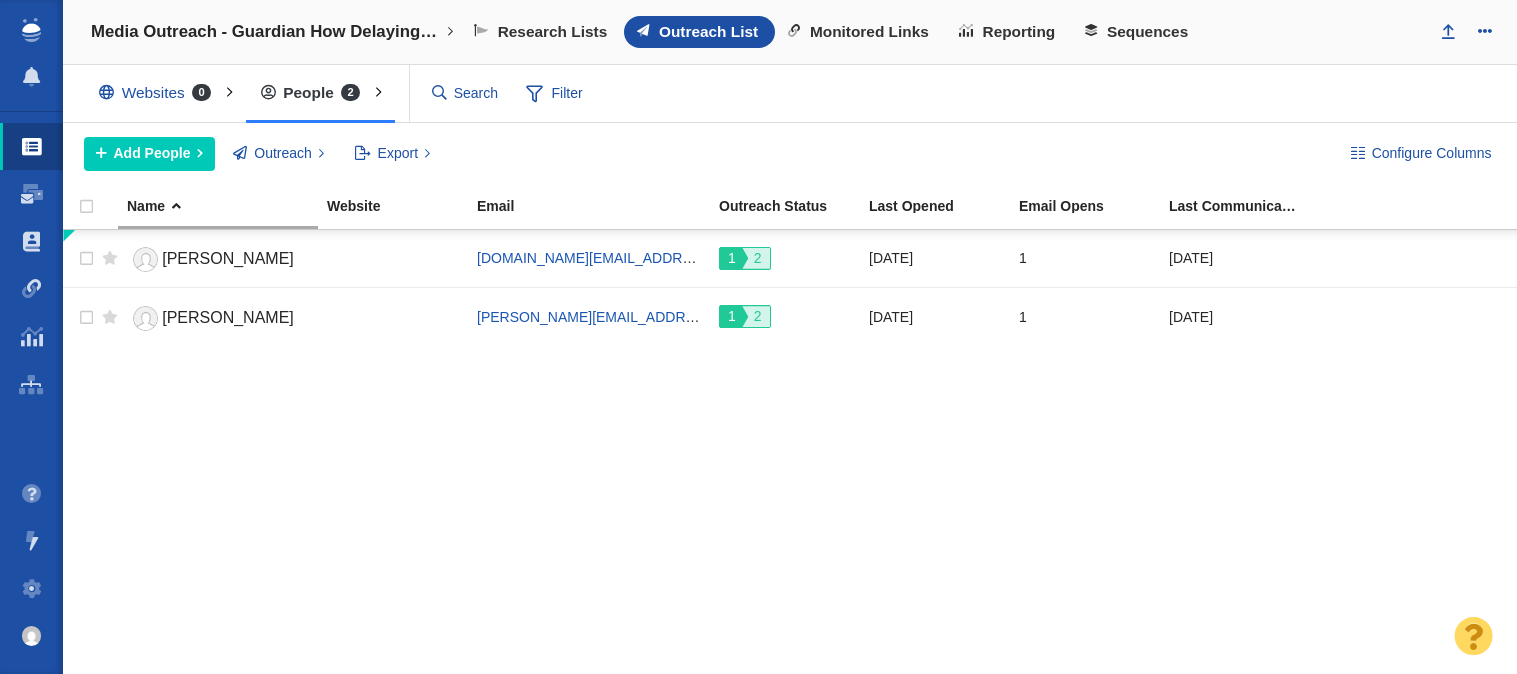 scroll, scrollTop: 0, scrollLeft: 0, axis: both 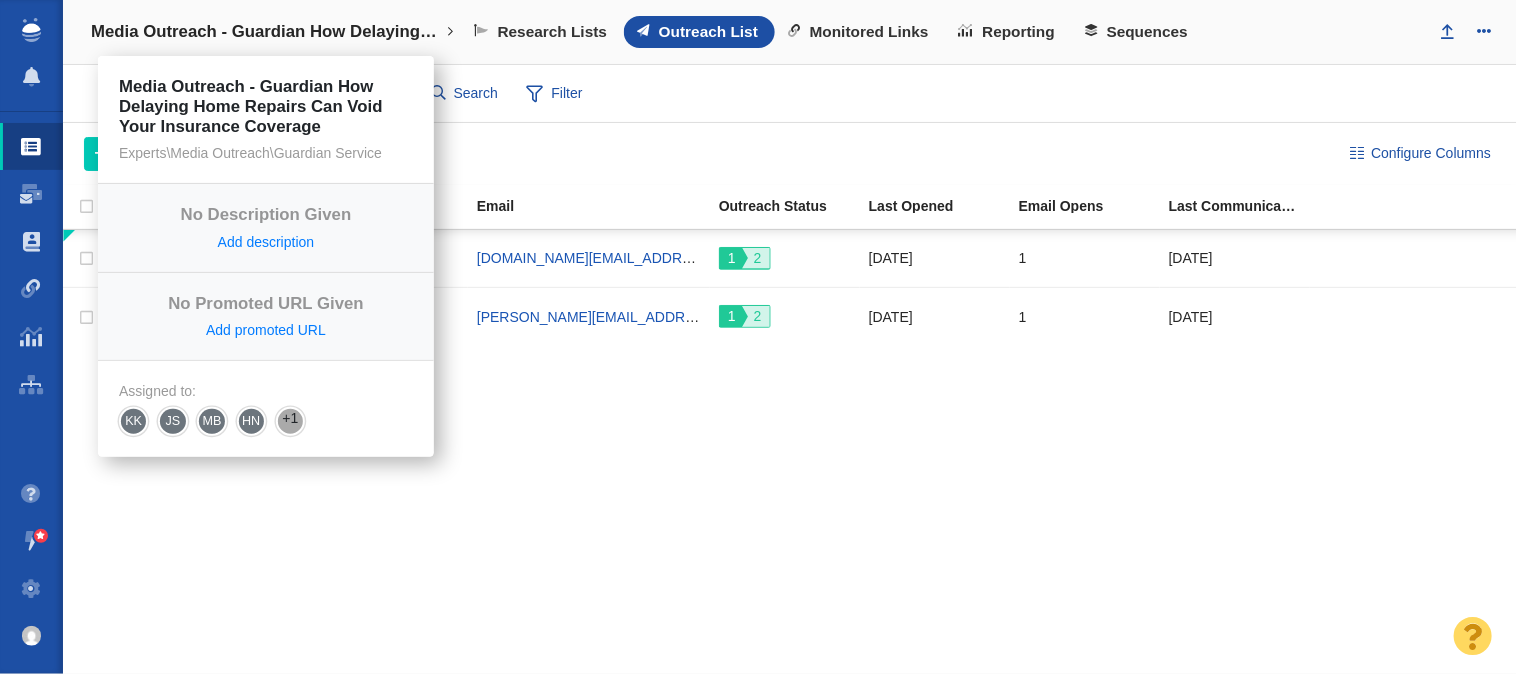 click on "Media Outreach - Guardian How Delaying Home Repairs Can Void Your Insurance Coverage" at bounding box center [272, 32] 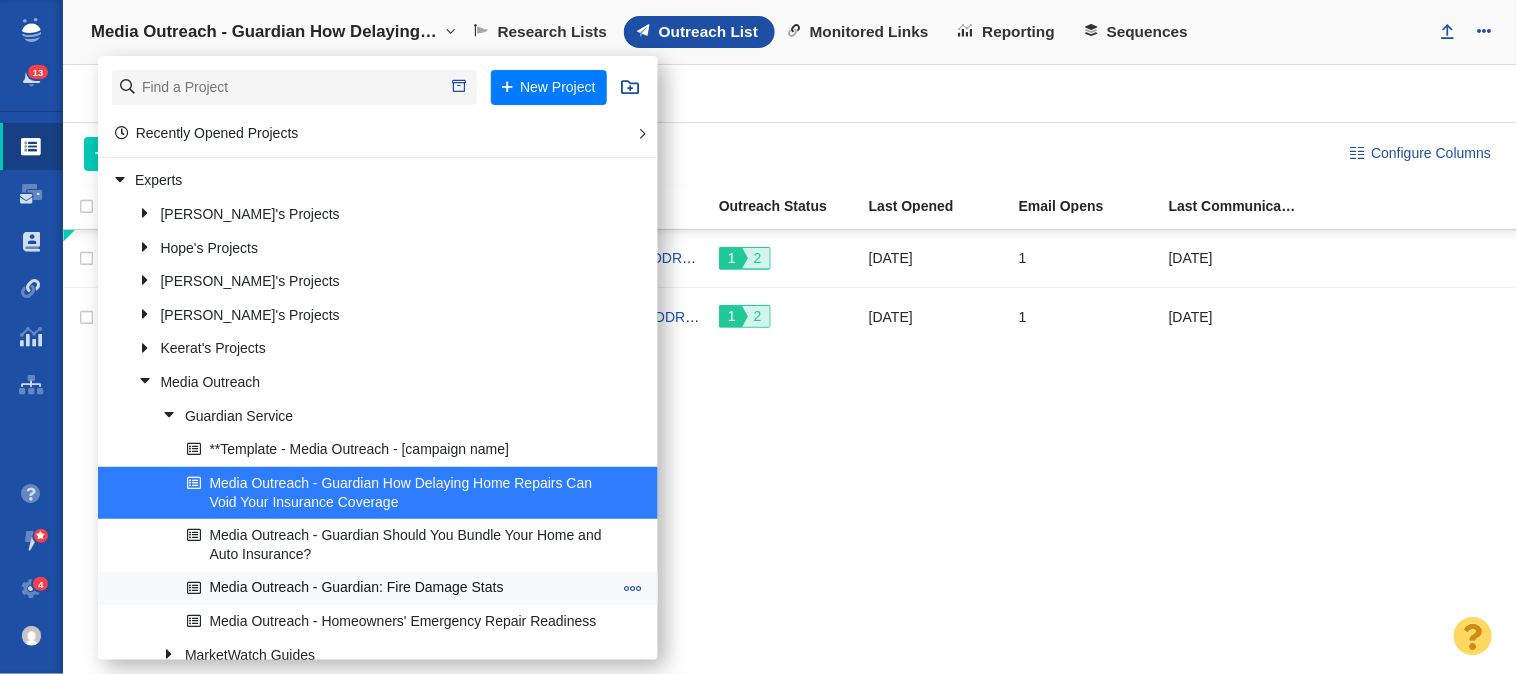 click on "Media Outreach - Guardian: Fire Damage Stats" at bounding box center [400, 588] 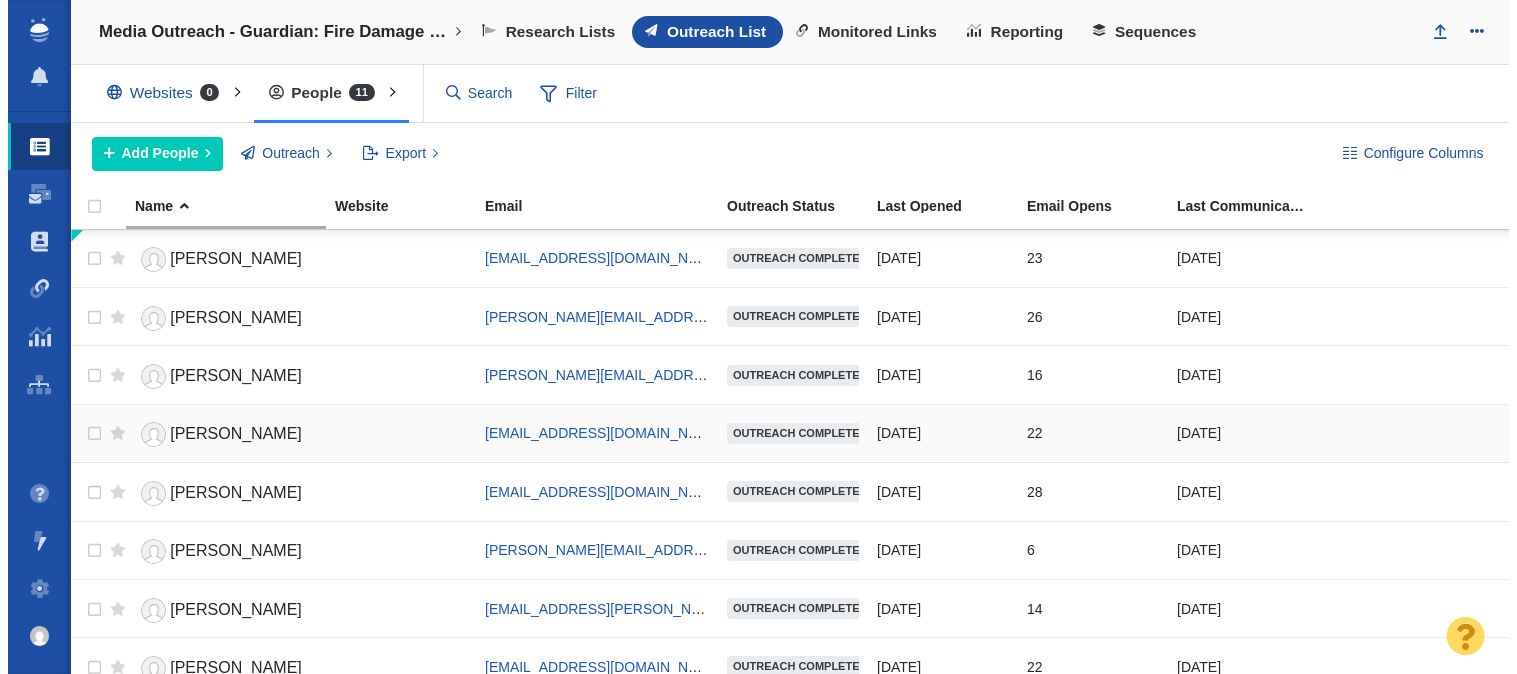 scroll, scrollTop: 0, scrollLeft: 0, axis: both 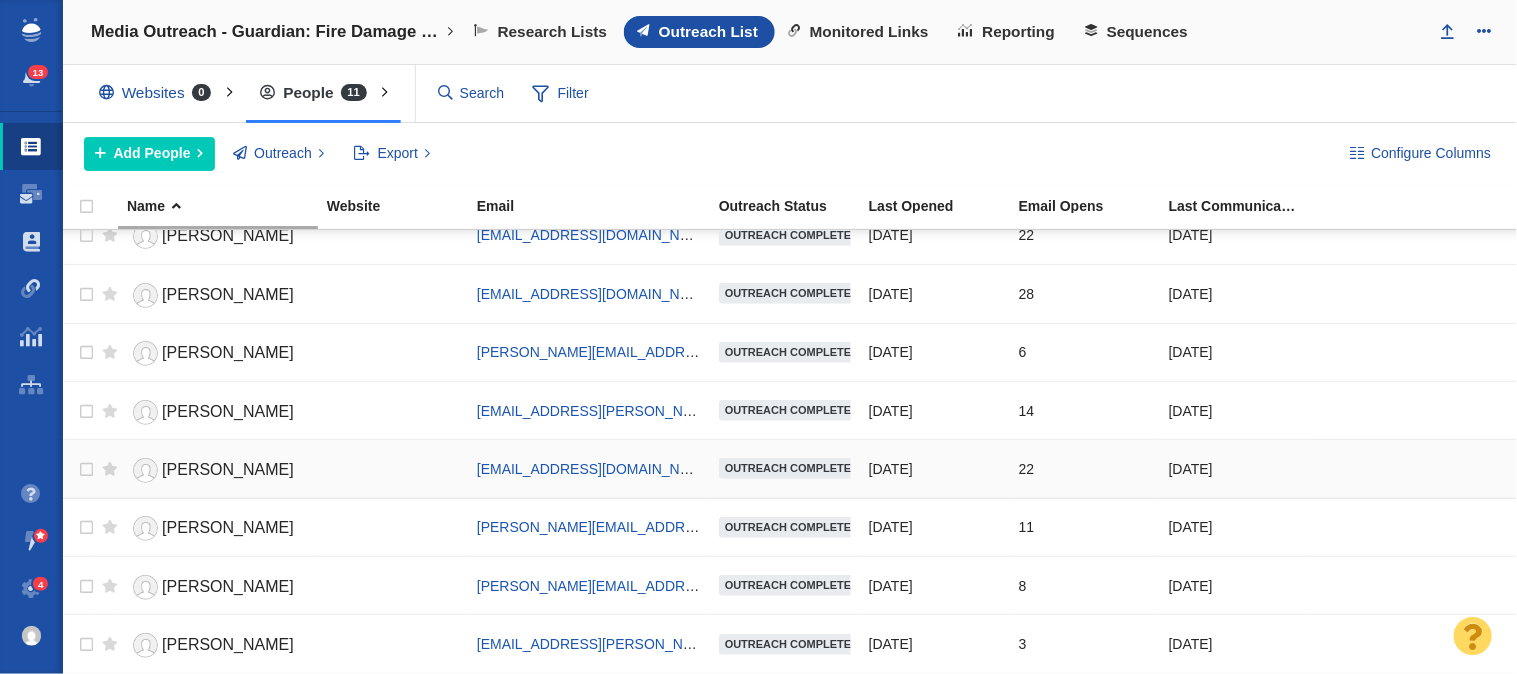 click on "Rebecca Aloisi" at bounding box center [228, 469] 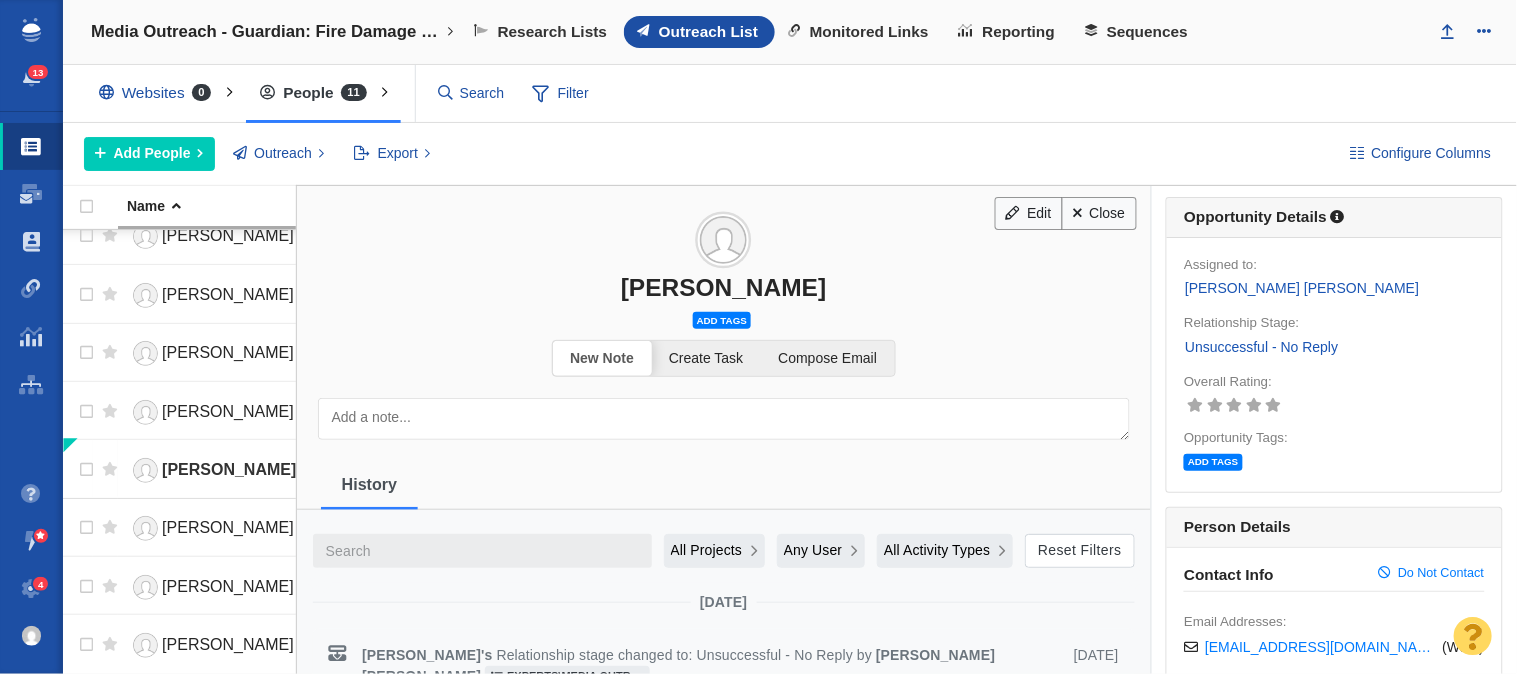 scroll, scrollTop: 0, scrollLeft: 0, axis: both 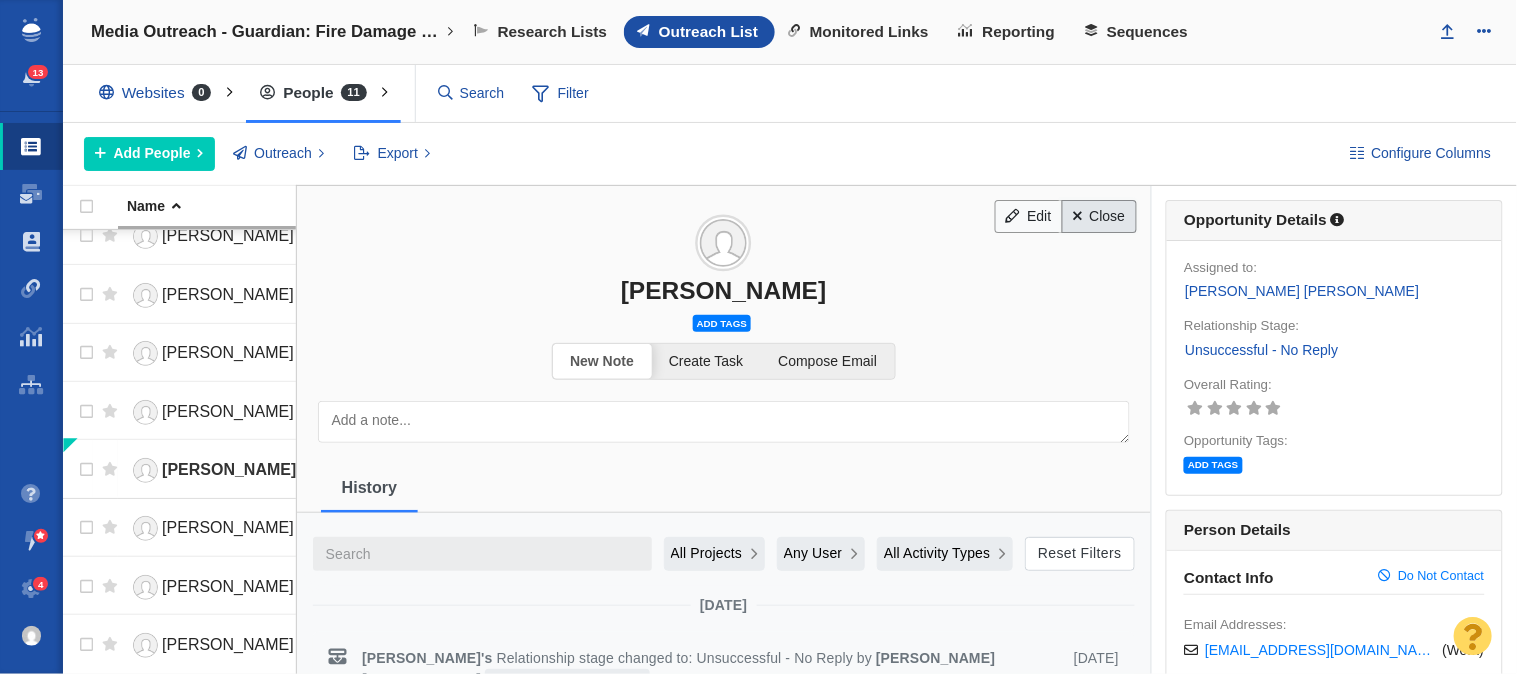 click on "Close" at bounding box center [1099, 217] 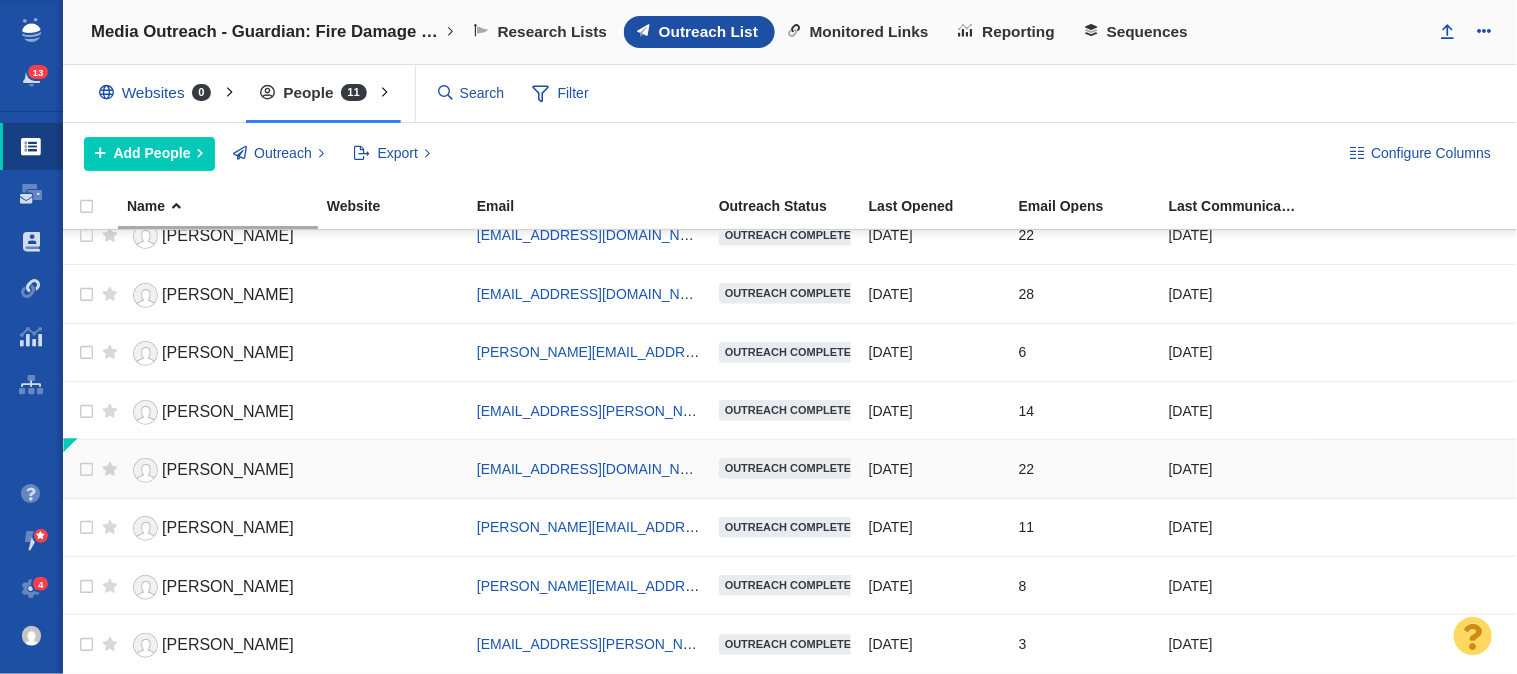 scroll, scrollTop: 0, scrollLeft: 0, axis: both 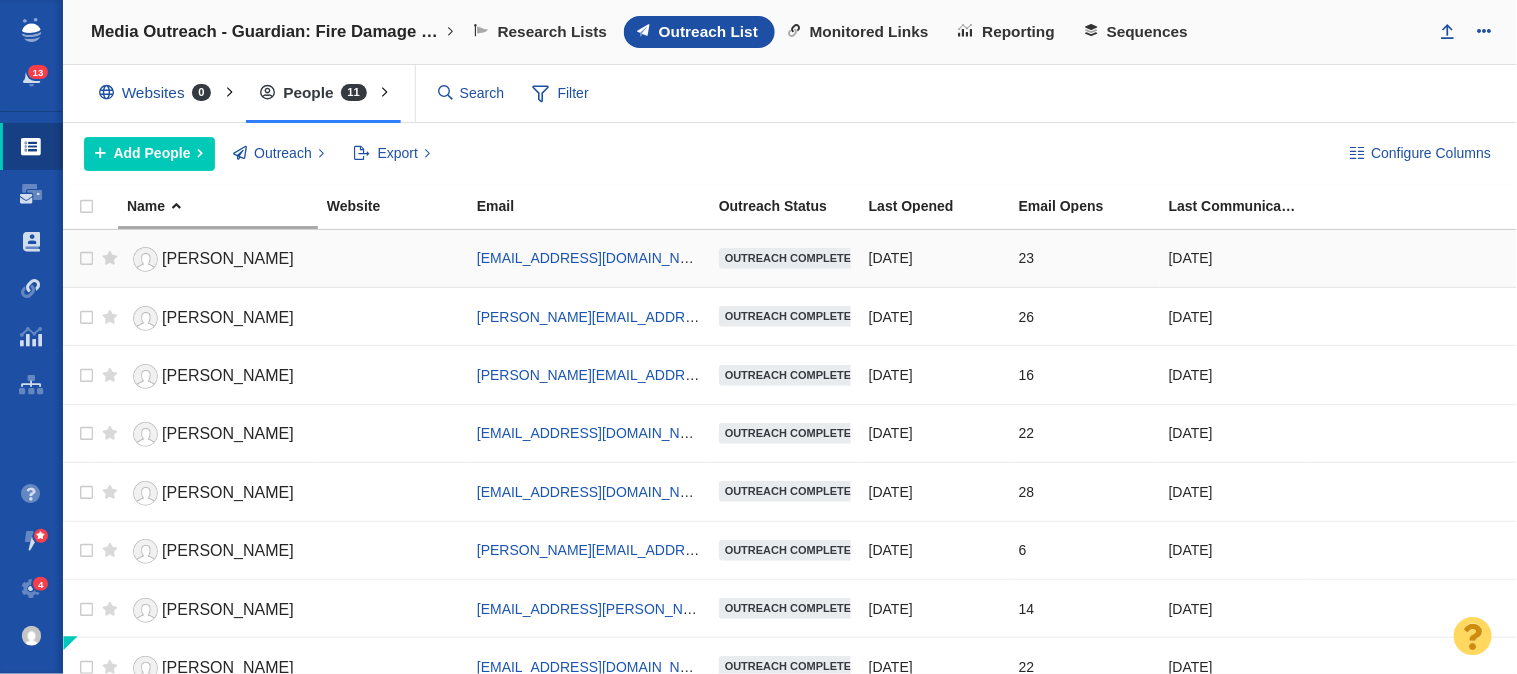 click on "Daniela Benites" at bounding box center [228, 258] 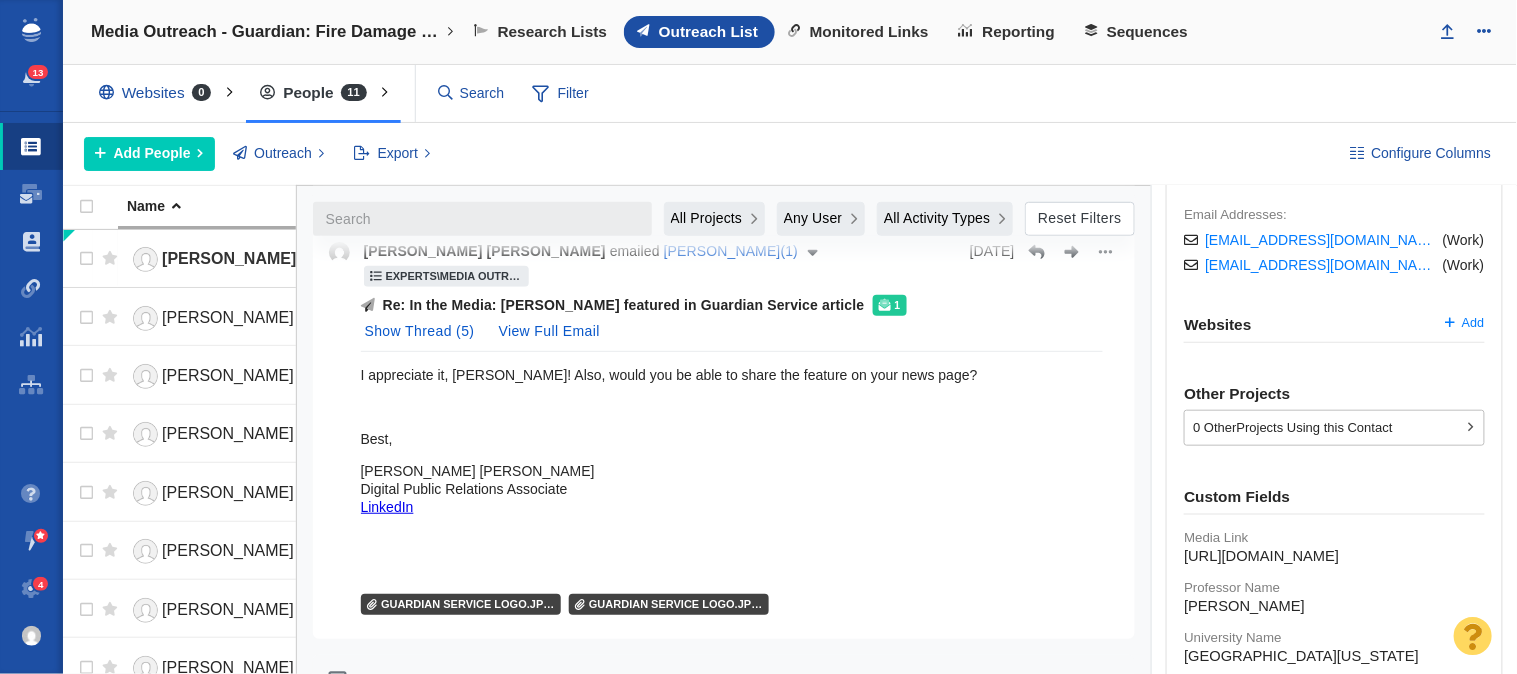 scroll, scrollTop: 444, scrollLeft: 0, axis: vertical 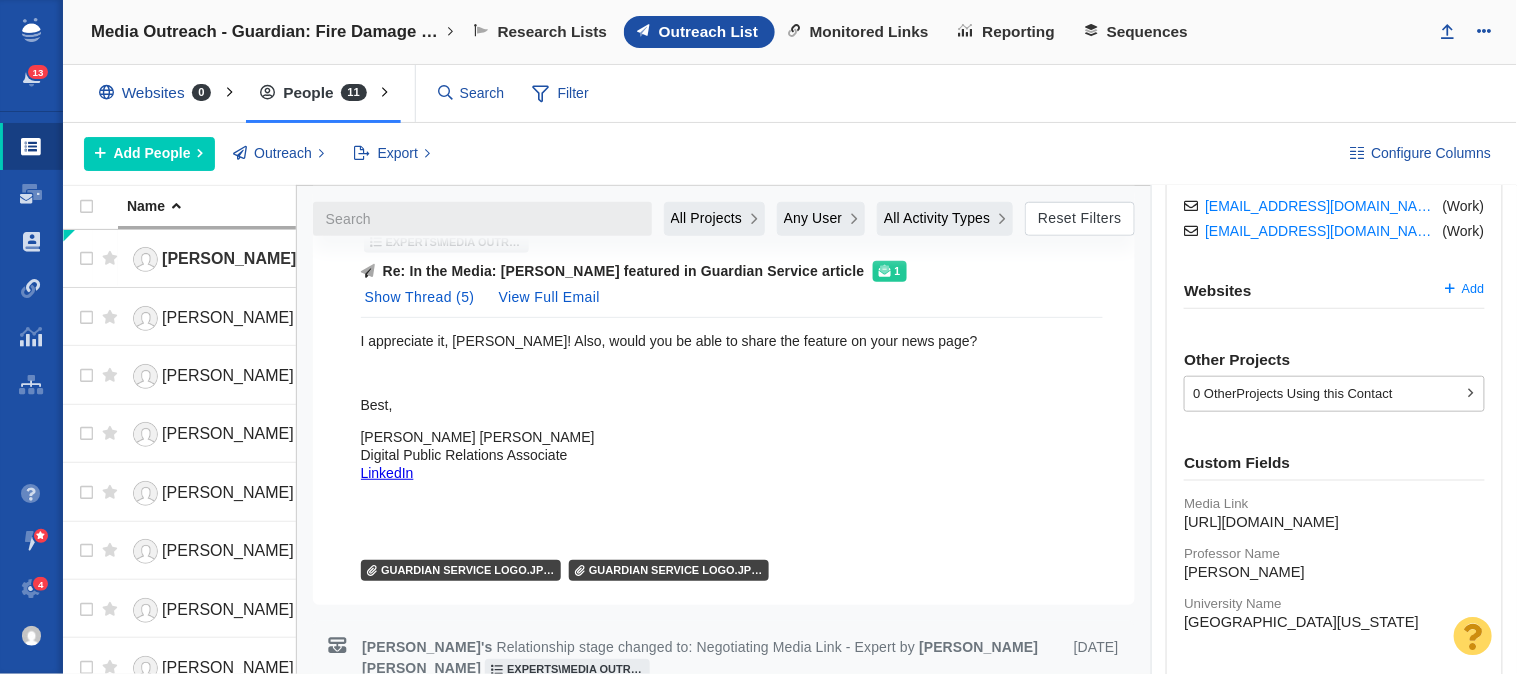 click on "I appreciate it, Daniela! Also, would you be able to share the feature on your news page?" at bounding box center [732, 341] 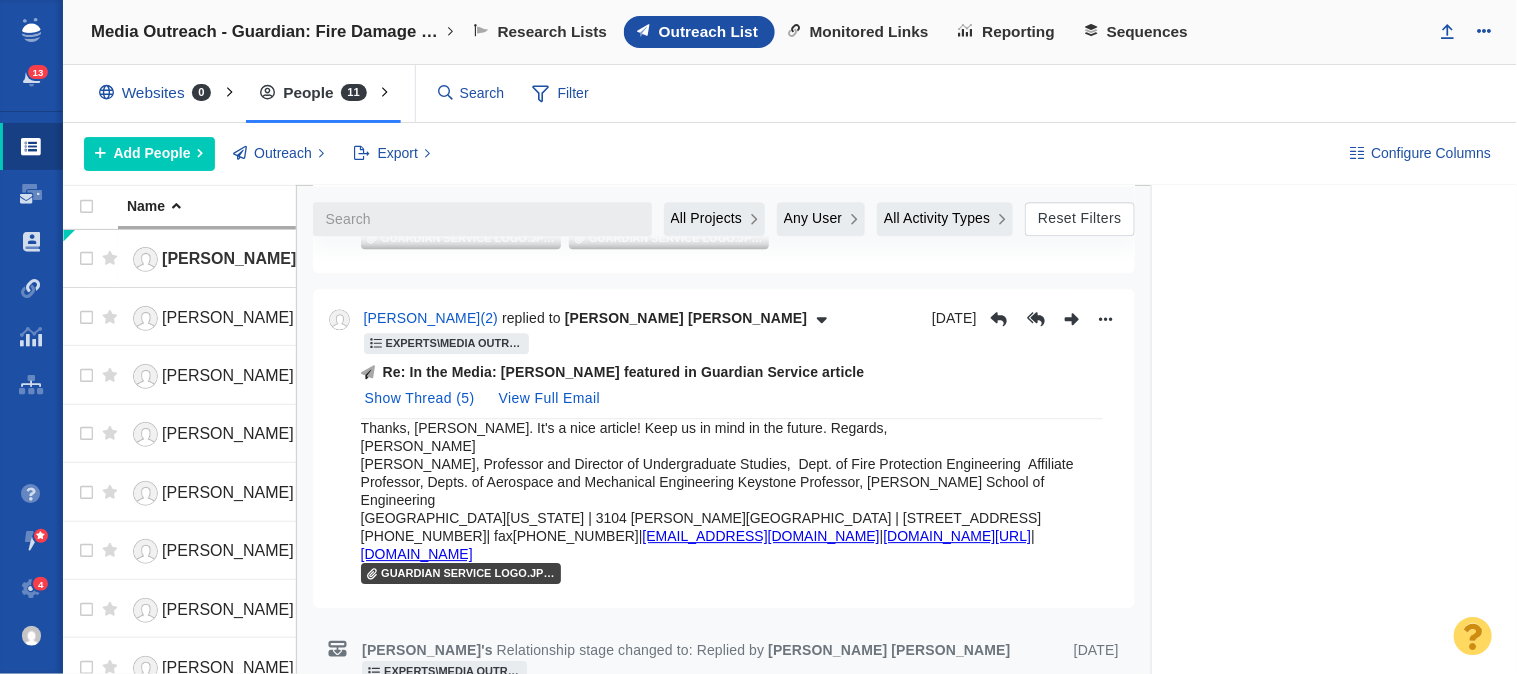 scroll, scrollTop: 1555, scrollLeft: 0, axis: vertical 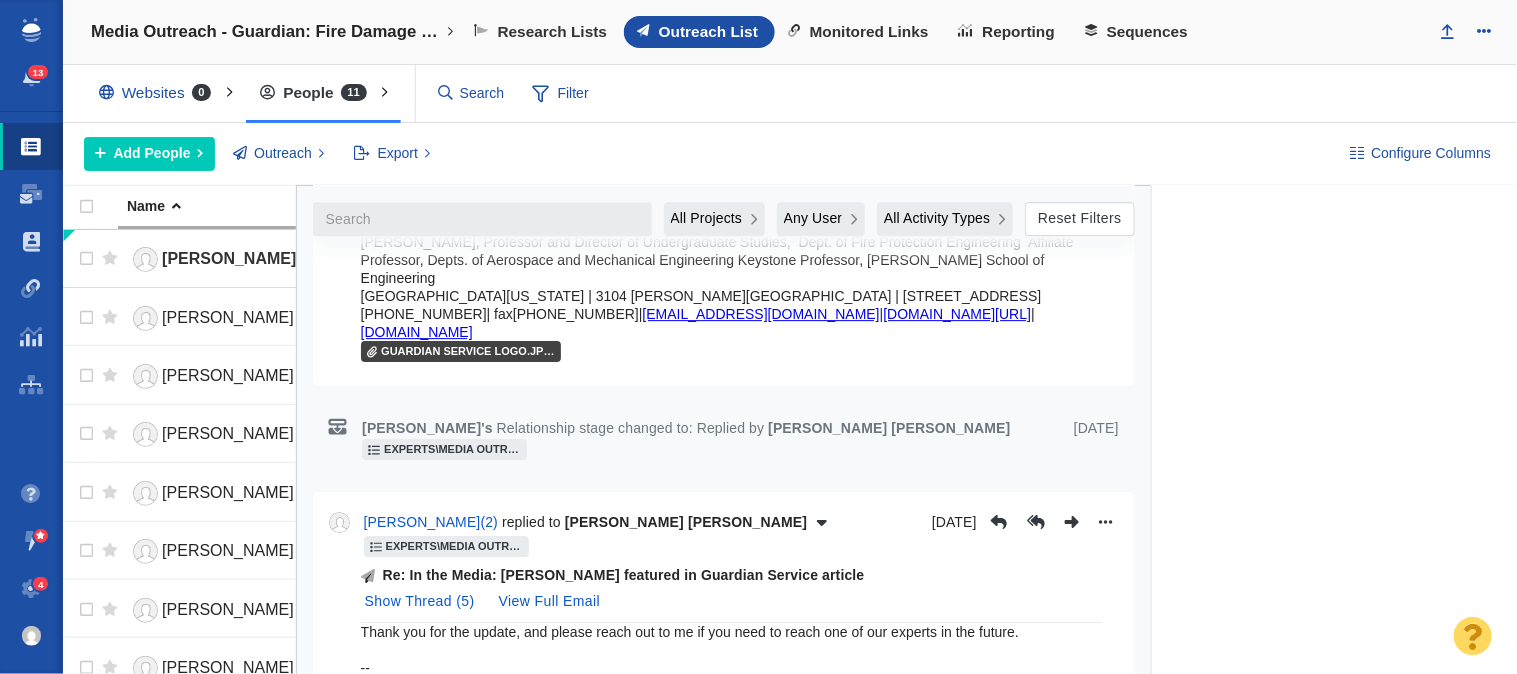 drag, startPoint x: 676, startPoint y: 492, endPoint x: 856, endPoint y: 495, distance: 180.025 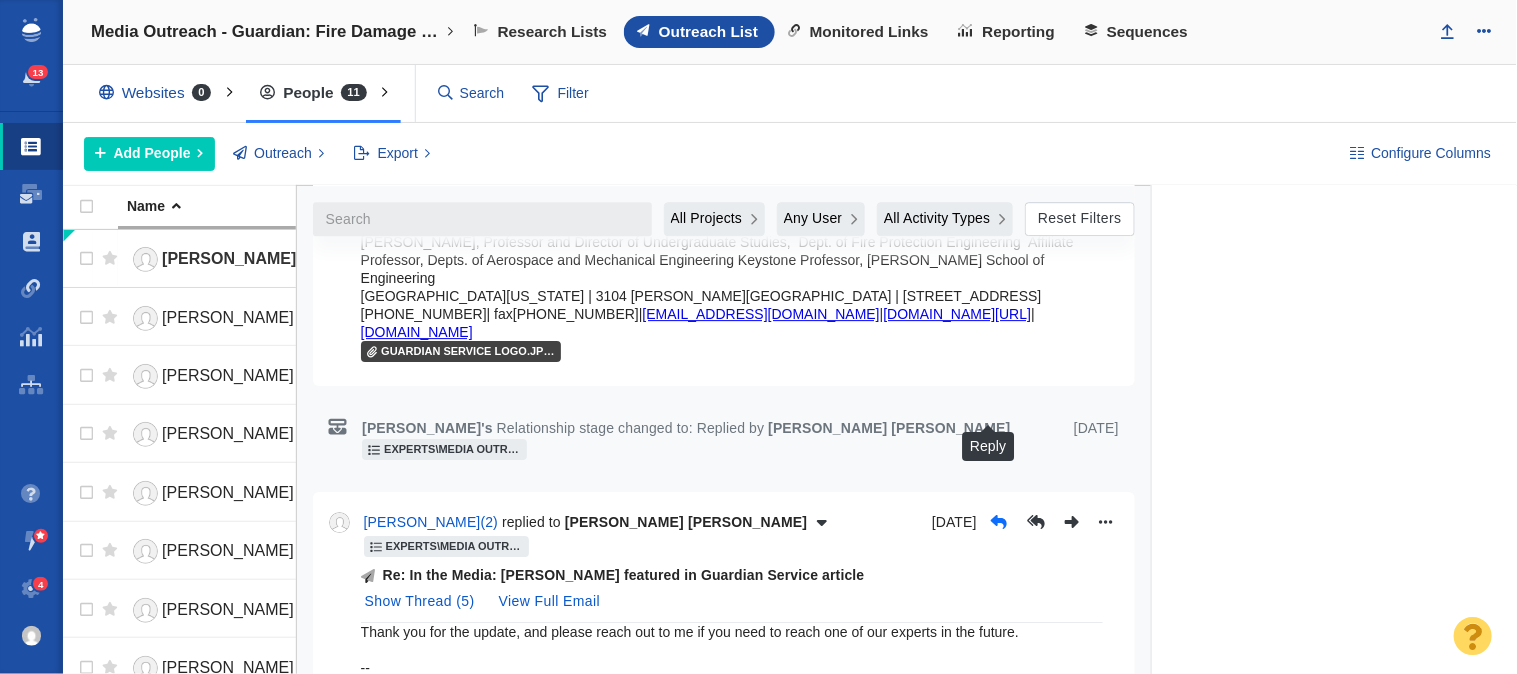 click at bounding box center (999, 522) 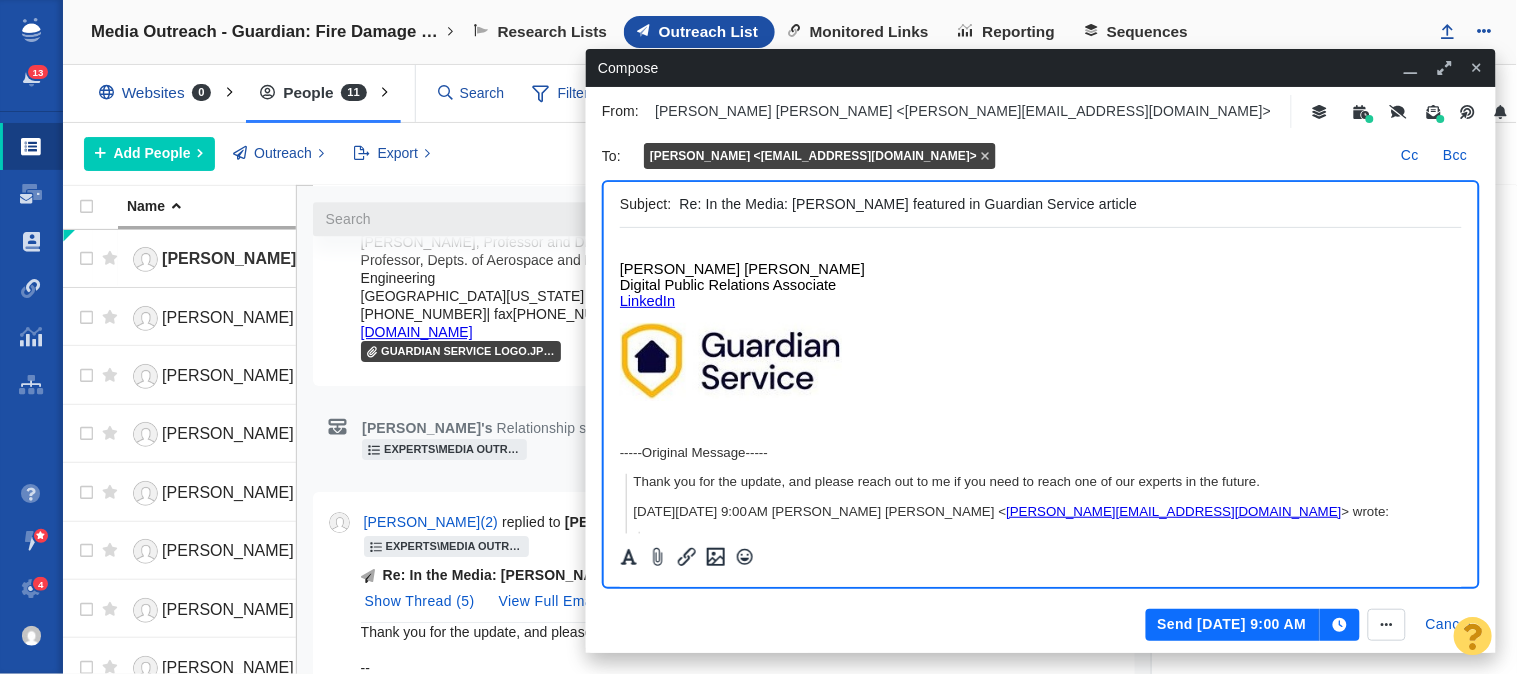 scroll, scrollTop: 0, scrollLeft: 0, axis: both 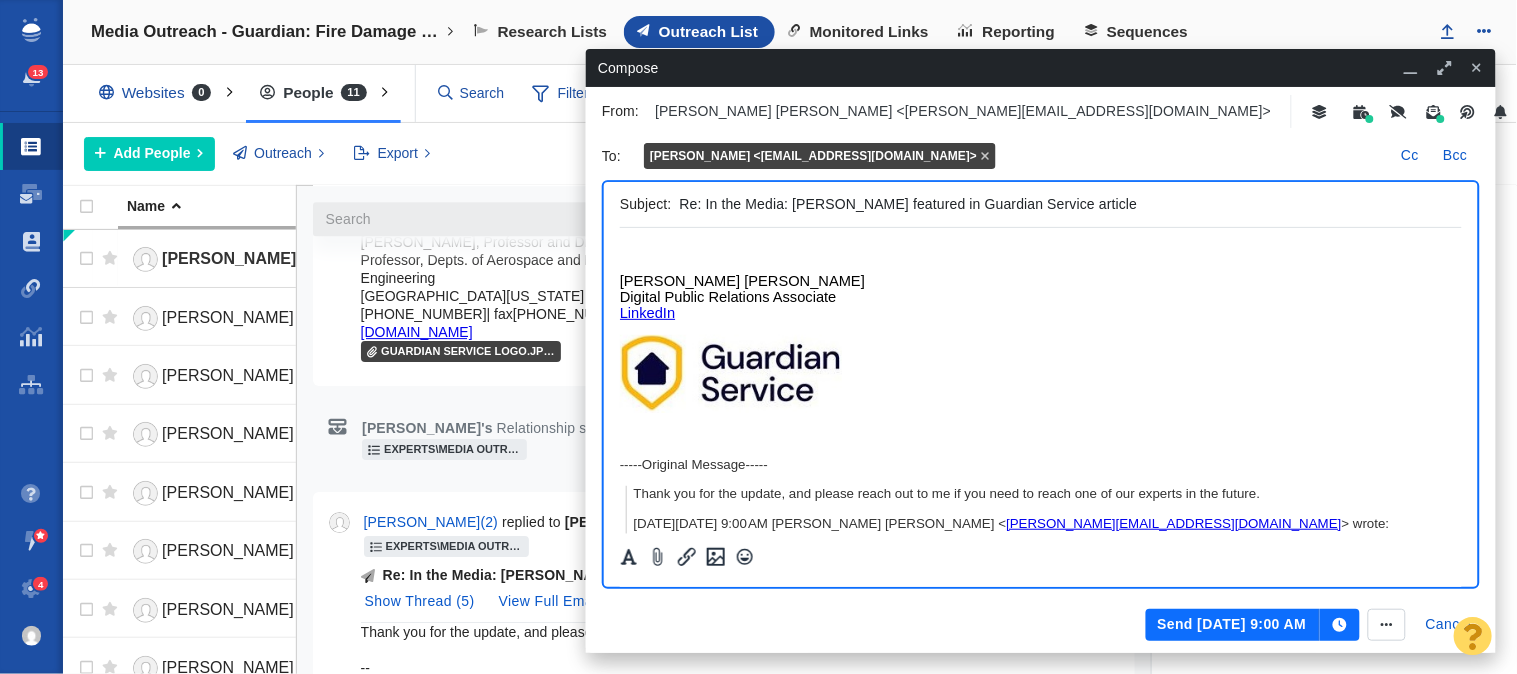 click on "﻿" at bounding box center (1040, 252) 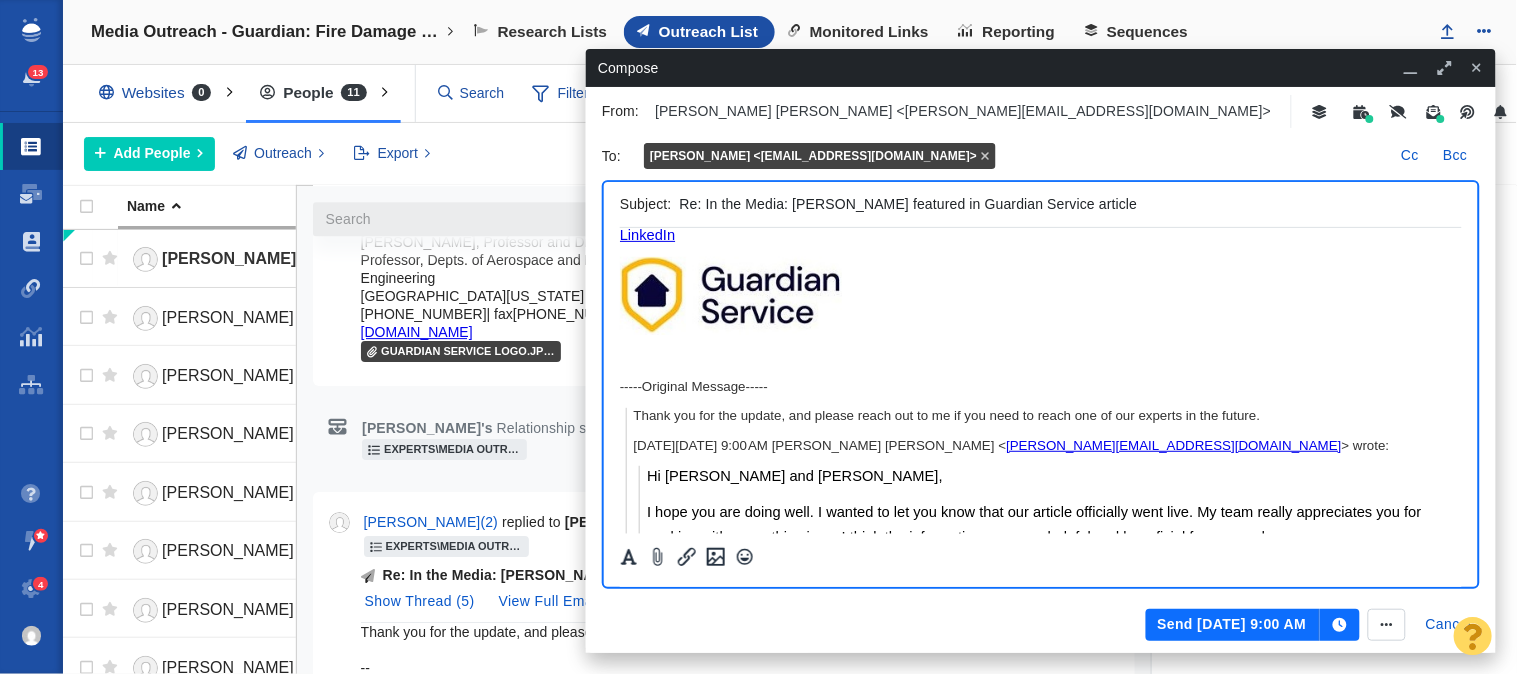 scroll, scrollTop: 0, scrollLeft: 0, axis: both 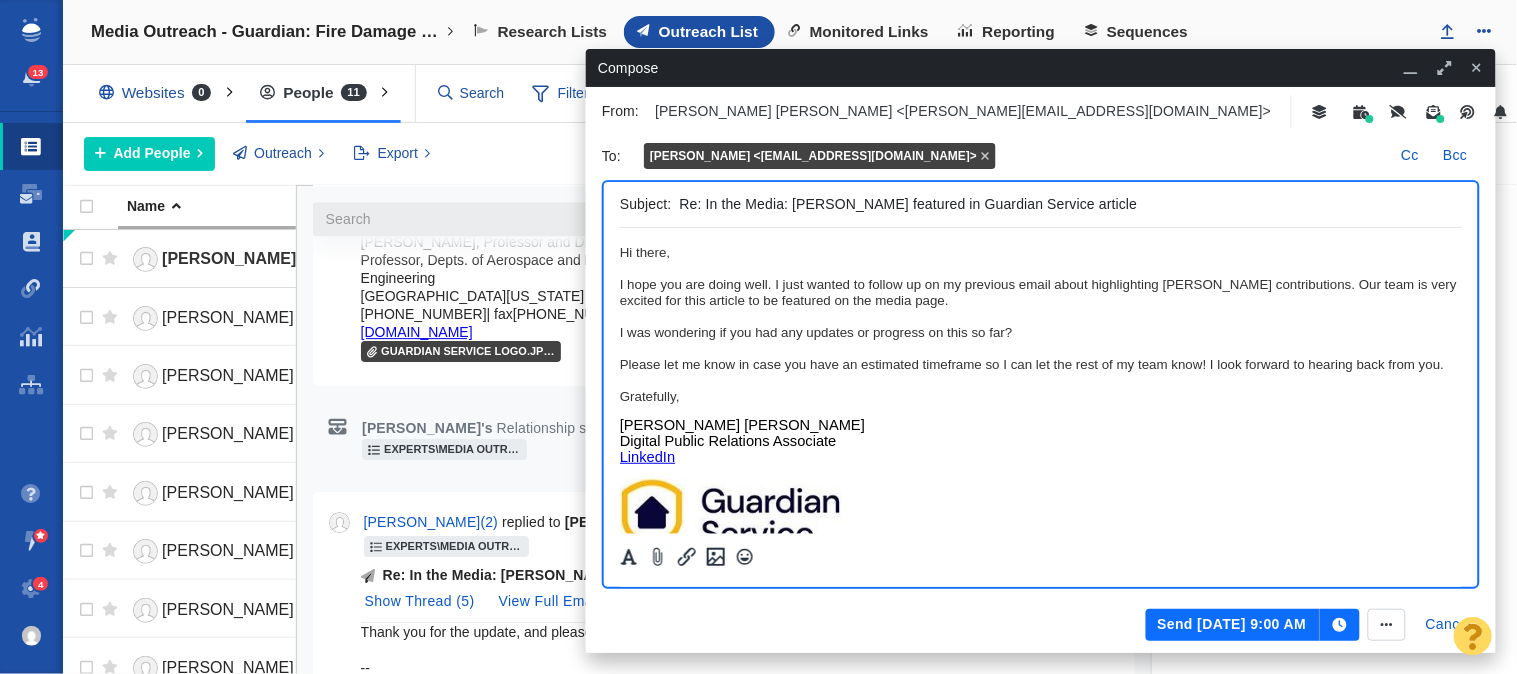 click on "﻿ Hi there,  I hope you are doing well. I just wanted to follow up on my previous email about highlighting Professor Kuhns contributions. Our team is very excited for this article to be featured on the media page.  I was wondering if you had any updates or progress on this so far?  Please let me know in case you have an estimated timeframe so I can let the rest of my team know! I look forward to hearing back from you.  Gratefully, Jason Sam Jr. Digital Public Relations Associate LinkedIn -----Original Message----- Thank you for the update, and please reach out to me if you need to reach one of our experts in the future.  On Mon, Jun 16, 2025 at 9:00 AM Jason Sam < jason@homesolutions.com > wrote: Hi Dr. Sunderland and Daniela,  I hope you are doing well. I wanted to let you know that our article officially went live. My team really appreciates you for working with us on this piece. I think the information was very helpful and beneficial for our readers.  You can check it out here:  here   All the best," at bounding box center (1040, 782) 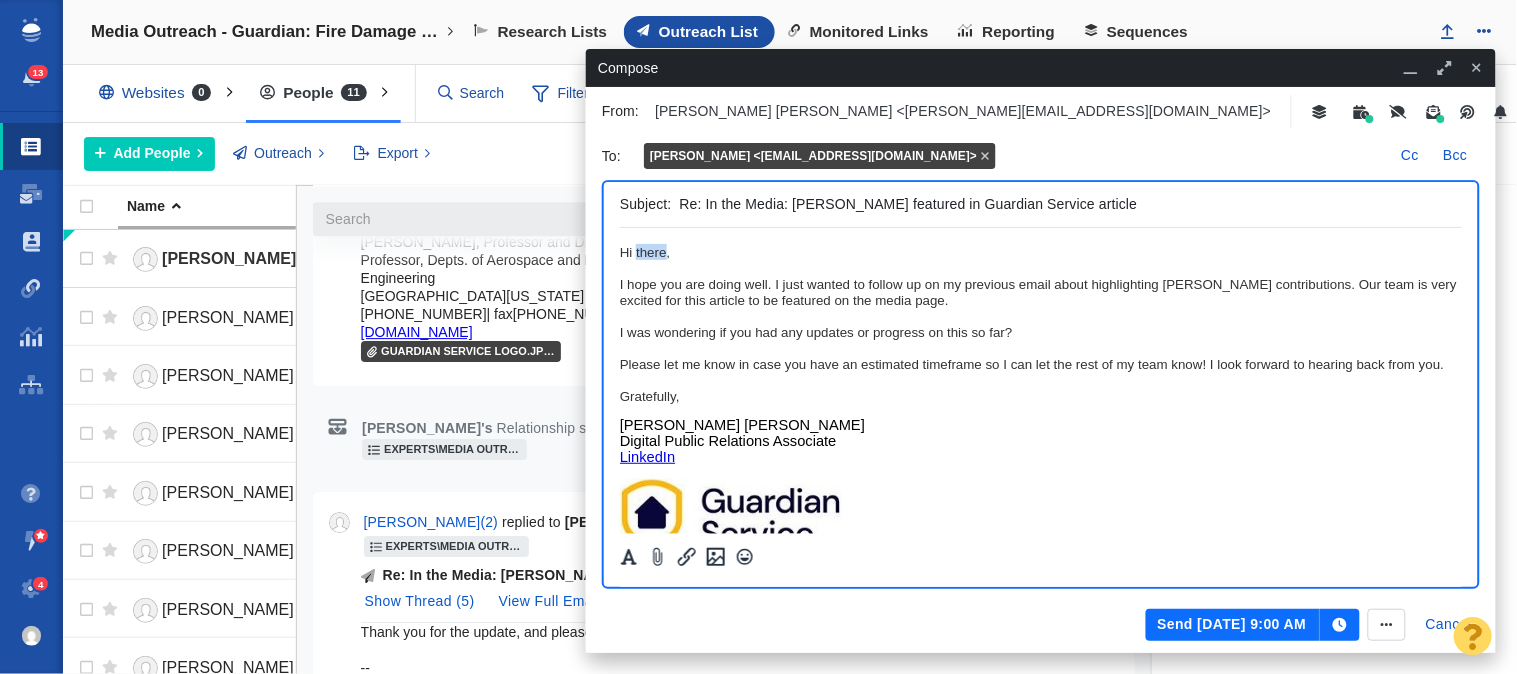 click on "﻿ Hi there,  I hope you are doing well. I just wanted to follow up on my previous email about highlighting Professor Kuhns contributions. Our team is very excited for this article to be featured on the media page.  I was wondering if you had any updates or progress on this so far?  Please let me know in case you have an estimated timeframe so I can let the rest of my team know! I look forward to hearing back from you.  Gratefully, Jason Sam Jr. Digital Public Relations Associate LinkedIn -----Original Message----- Thank you for the update, and please reach out to me if you need to reach one of our experts in the future.  On Mon, Jun 16, 2025 at 9:00 AM Jason Sam < jason@homesolutions.com > wrote: Hi Dr. Sunderland and Daniela,  I hope you are doing well. I wanted to let you know that our article officially went live. My team really appreciates you for working with us on this piece. I think the information was very helpful and beneficial for our readers.  You can check it out here:  here   All the best," at bounding box center (1040, 782) 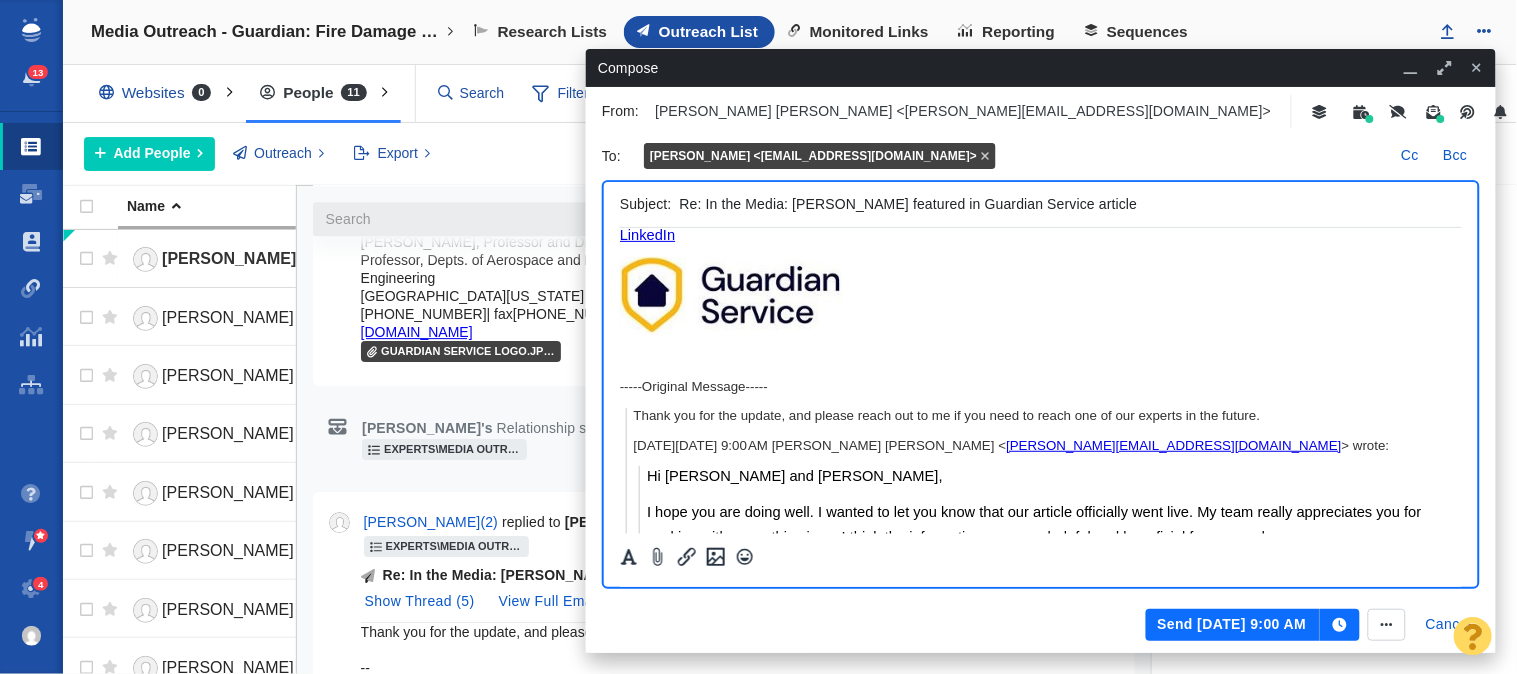 scroll, scrollTop: 444, scrollLeft: 0, axis: vertical 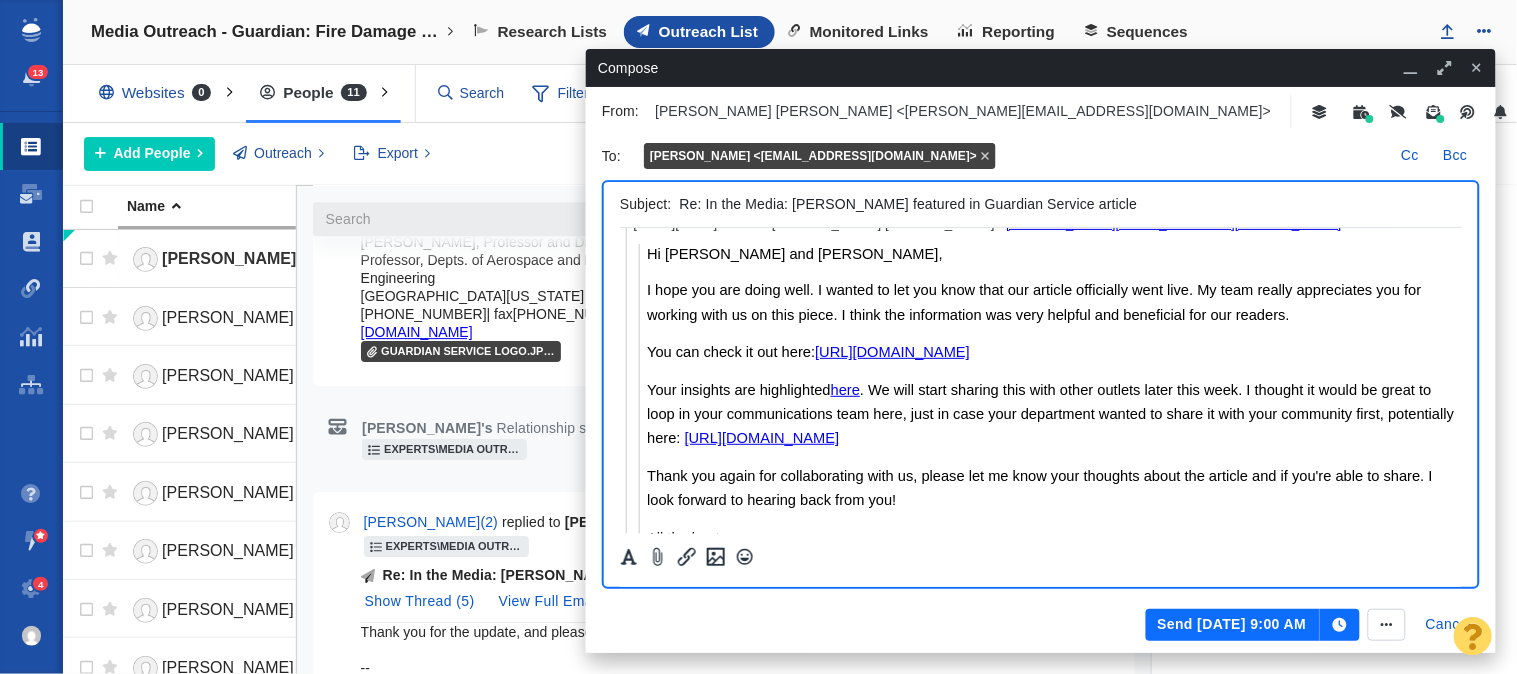 click on "Hi Dr. Sunderland and Daniela," at bounding box center [794, 254] 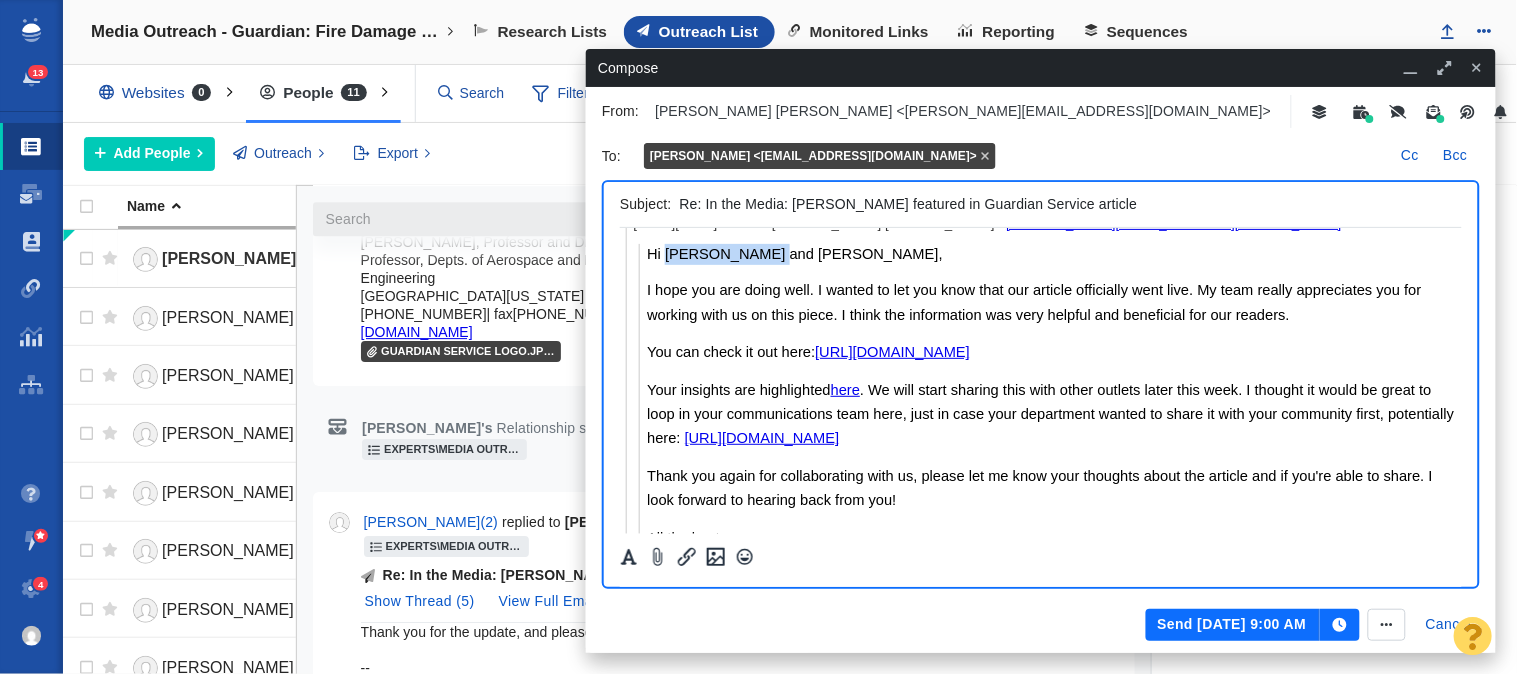 drag, startPoint x: 668, startPoint y: 266, endPoint x: 708, endPoint y: 266, distance: 40 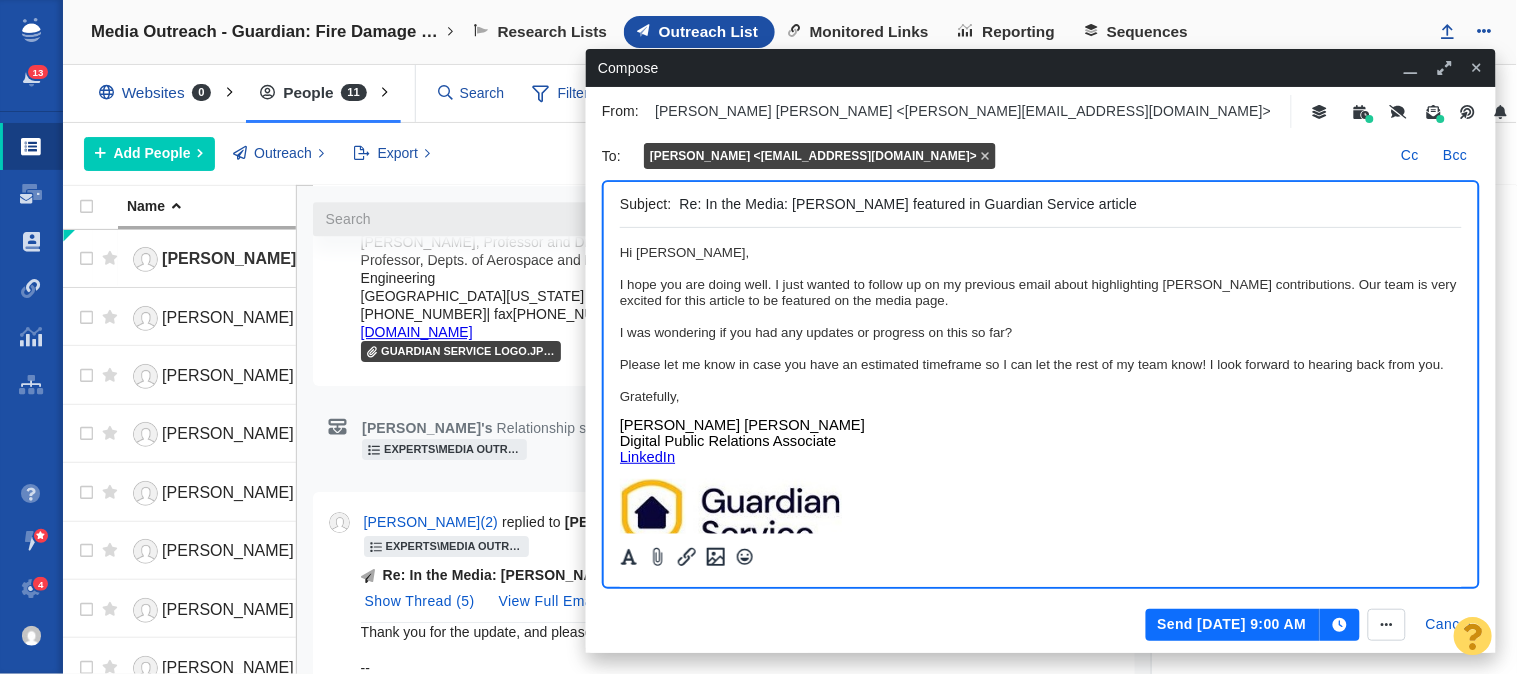 click on "Hi Daniela,  I hope you are doing well. I just wanted to follow up on my previous email about highlighting Professor Kuhns contributions. Our team is very excited for this article to be featured on the media page.  I was wondering if you had any updates or progress on this so far?  Please let me know in case you have an estimated timeframe so I can let the rest of my team know! I look forward to hearing back from you.  Gratefully," 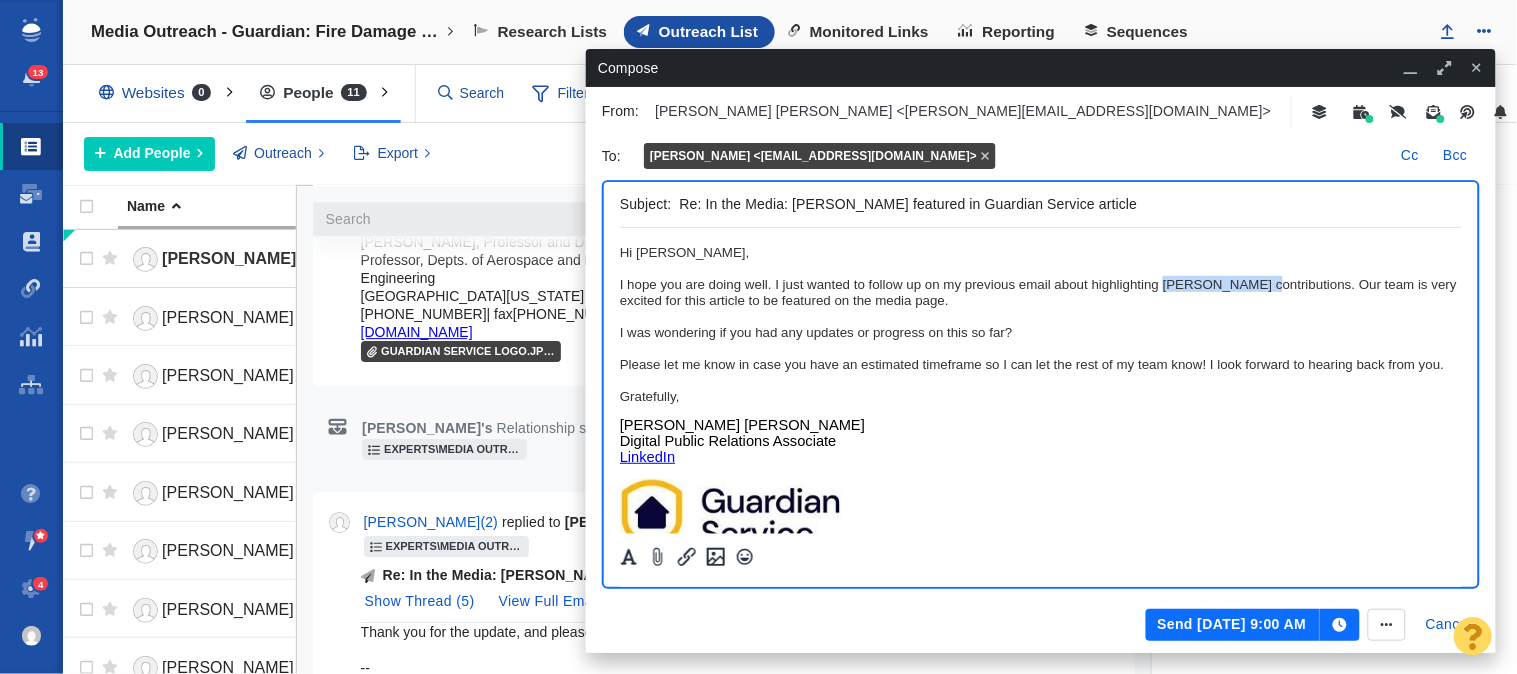 drag, startPoint x: 1202, startPoint y: 288, endPoint x: 1233, endPoint y: 288, distance: 31 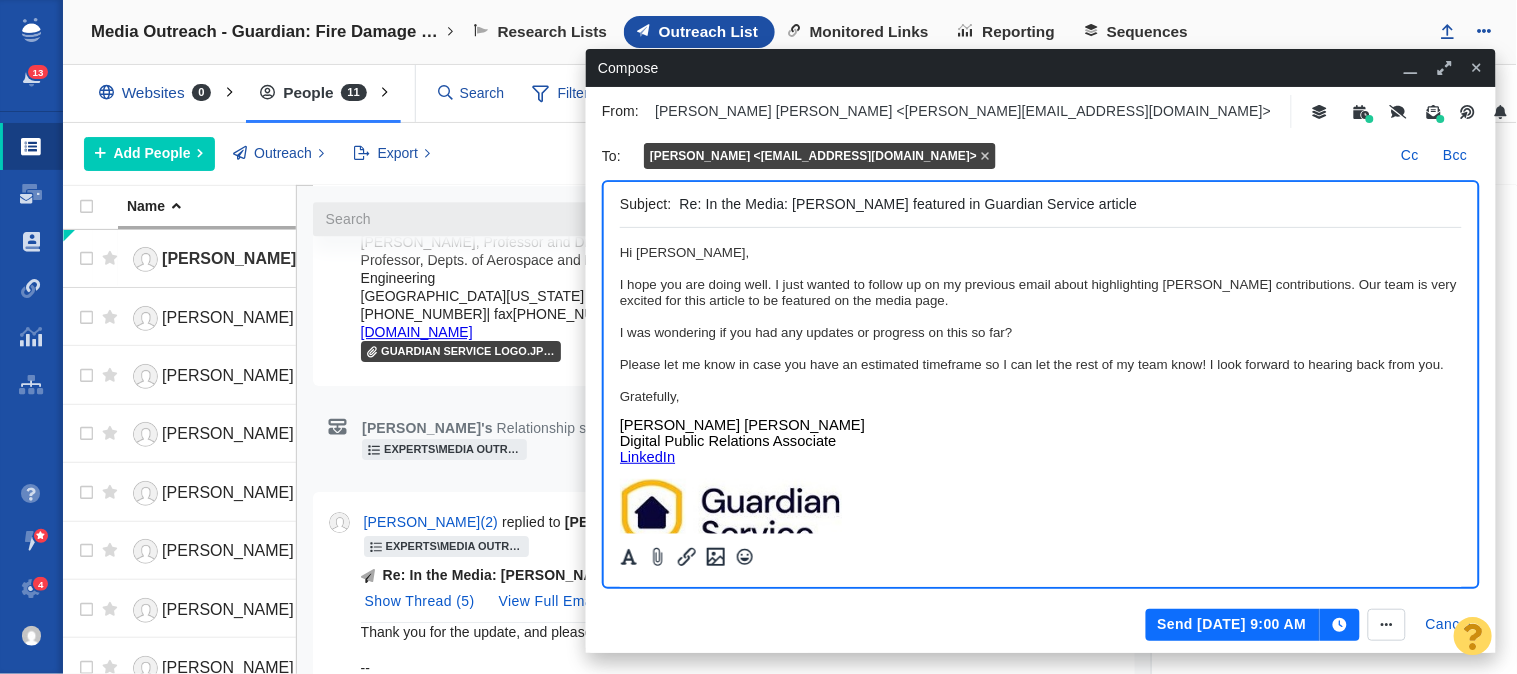 click on "Hi Daniela,  I hope you are doing well. I just wanted to follow up on my previous email about highlighting Dr. Sunderland's contributions. Our team is very excited for this article to be featured on the media page.  I was wondering if you had any updates or progress on this so far?  Please let me know in case you have an estimated timeframe so I can let the rest of my team know! I look forward to hearing back from you.  Gratefully," 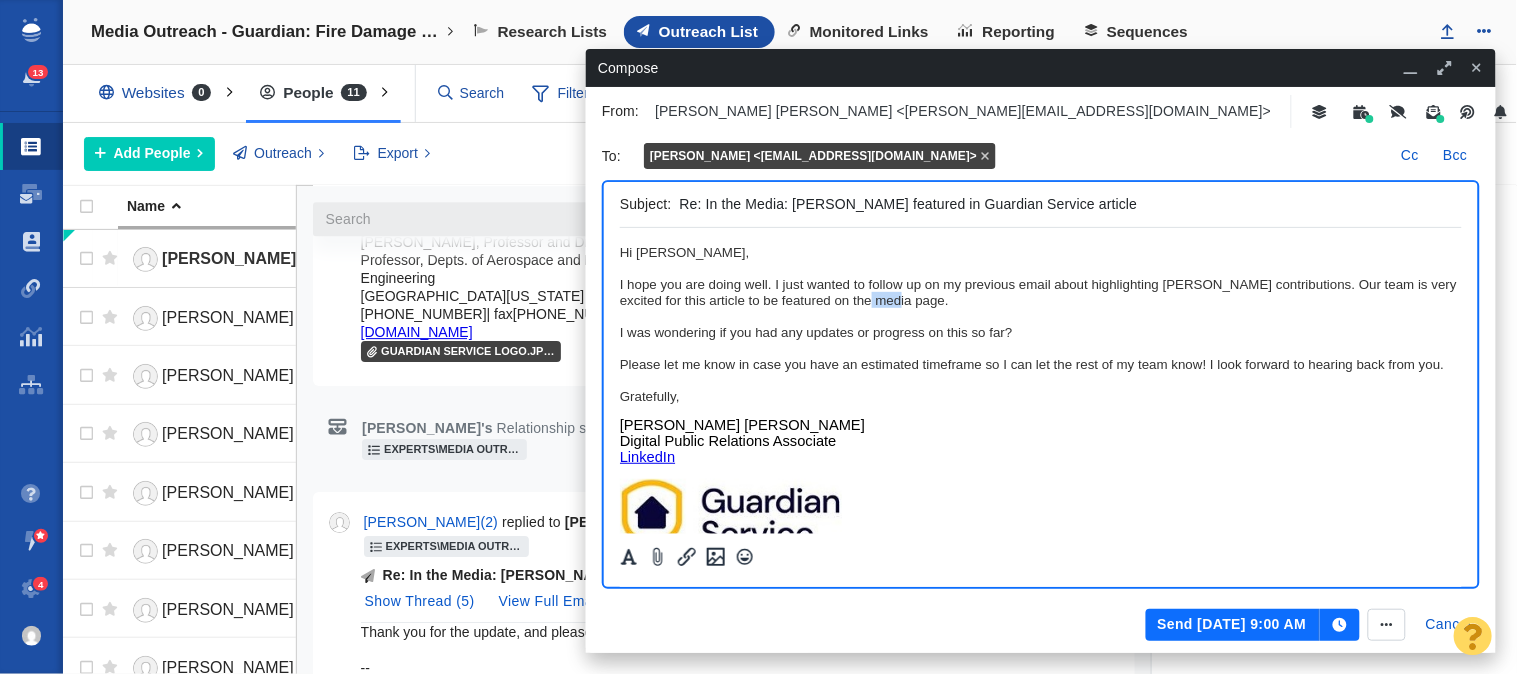 click on "Hi Daniela,  I hope you are doing well. I just wanted to follow up on my previous email about highlighting Dr. Sunderland's contributions. Our team is very excited for this article to be featured on the media page.  I was wondering if you had any updates or progress on this so far?  Please let me know in case you have an estimated timeframe so I can let the rest of my team know! I look forward to hearing back from you.  Gratefully," 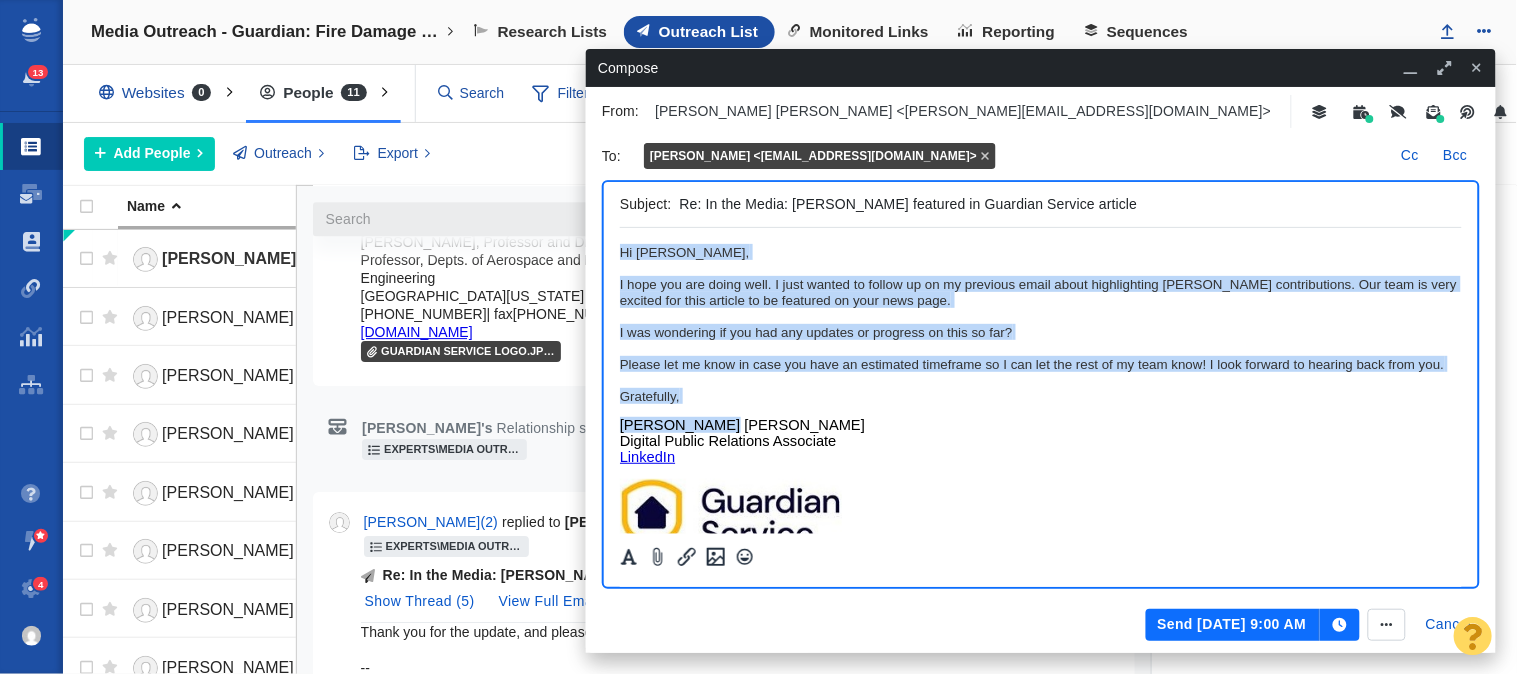 drag, startPoint x: 614, startPoint y: 309, endPoint x: 580, endPoint y: 247, distance: 70.71068 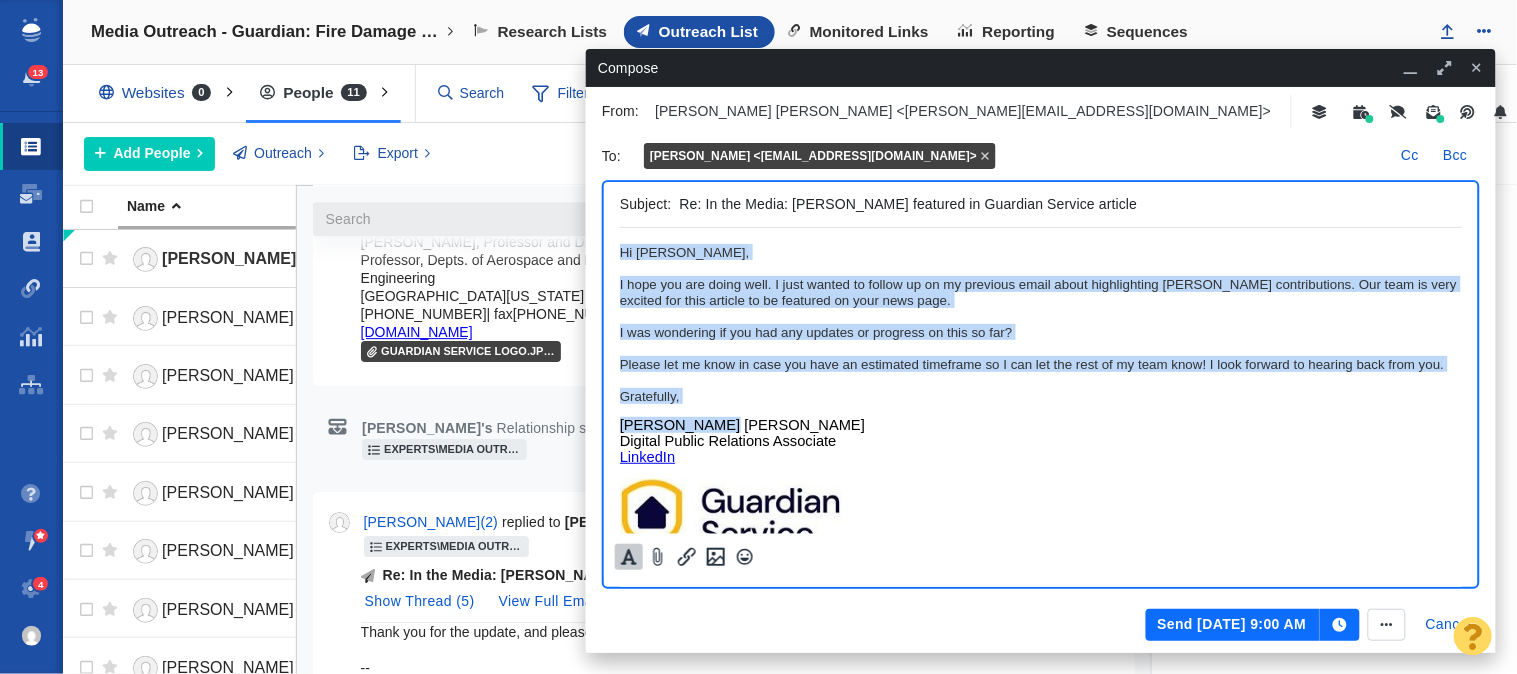 click 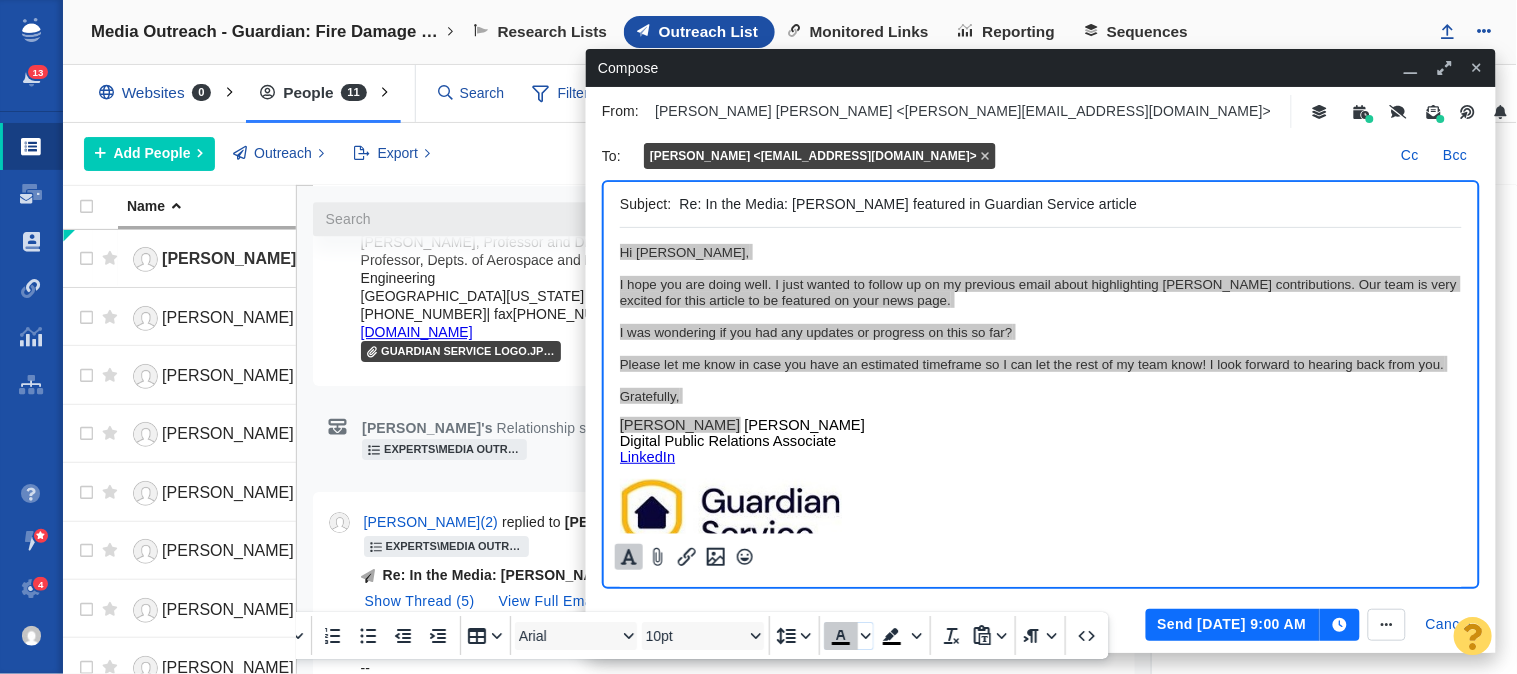 click 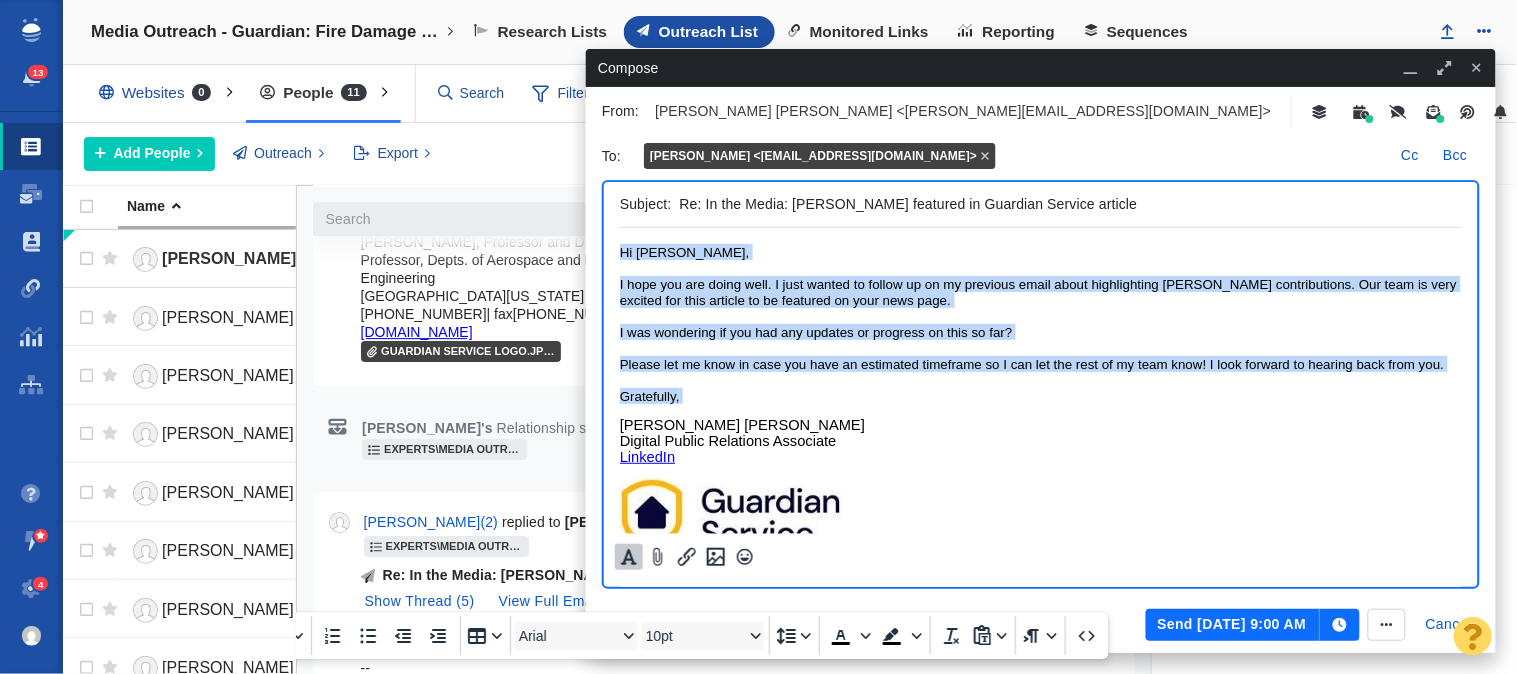 click on "Hi Daniela,  I hope you are doing well. I just wanted to follow up on my previous email about highlighting Dr. Sunderland's contributions. Our team is very excited for this article to be featured on your news page.  I was wondering if you had any updates or progress on this so far?  Please let me know in case you have an estimated timeframe so I can let the rest of my team know! I look forward to hearing back from you.  Gratefully," at bounding box center [1040, 324] 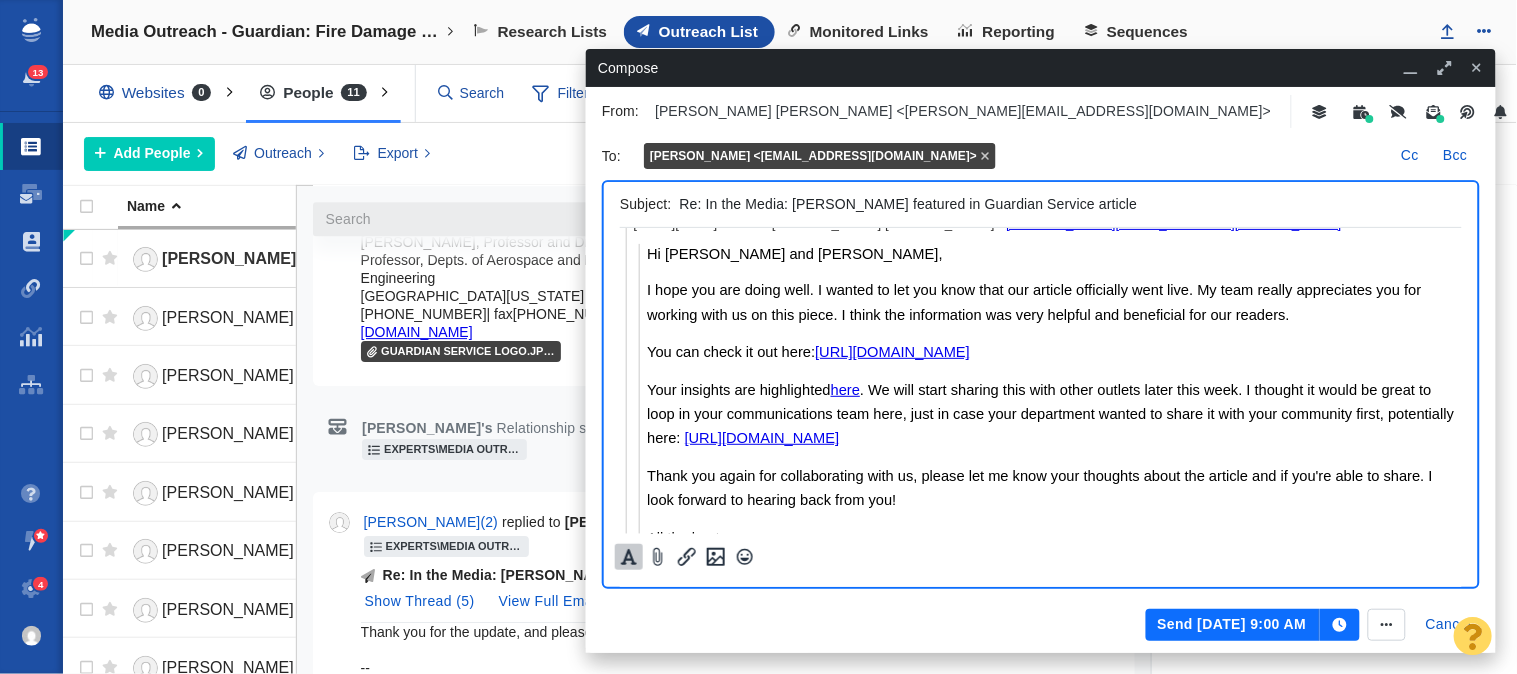 scroll, scrollTop: 0, scrollLeft: 0, axis: both 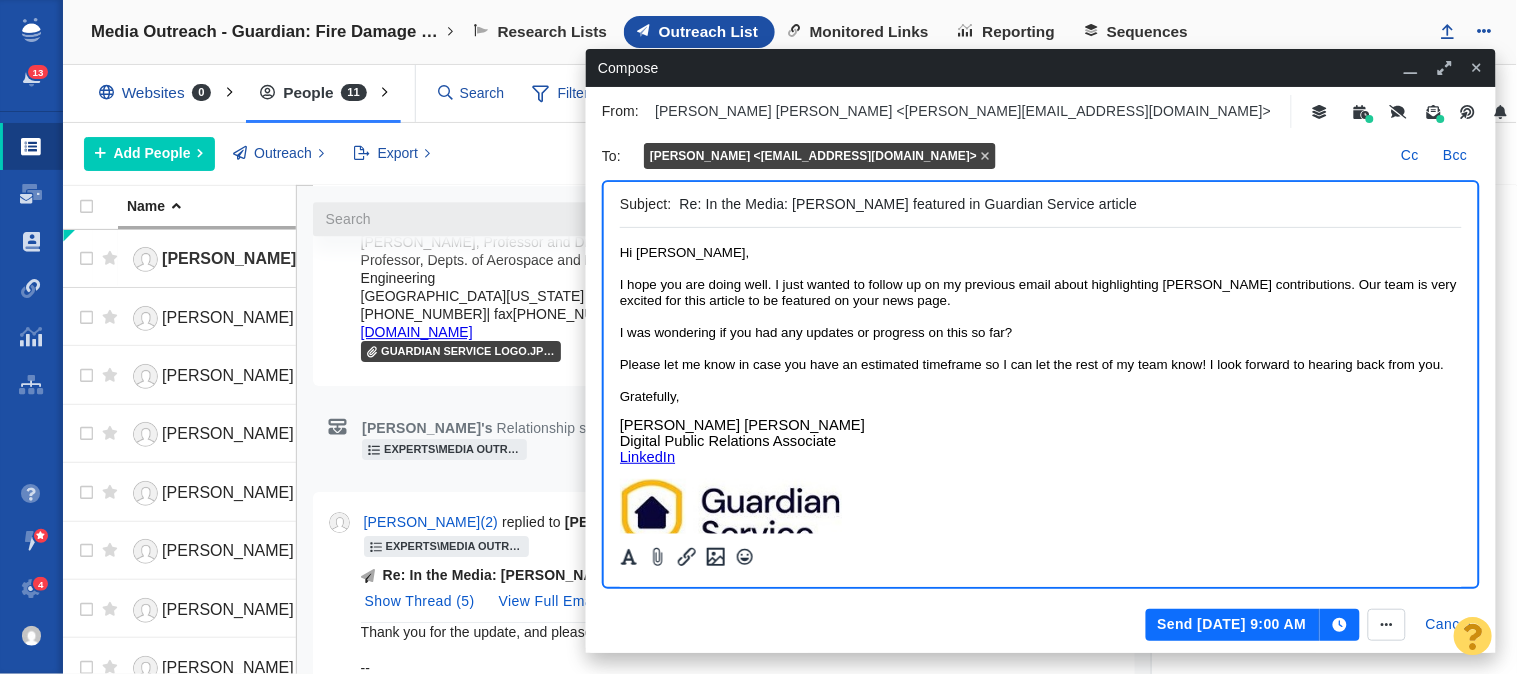 click on "Jason Sam Jr. Digital Public Relations Associate LinkedIn" at bounding box center [1040, 441] 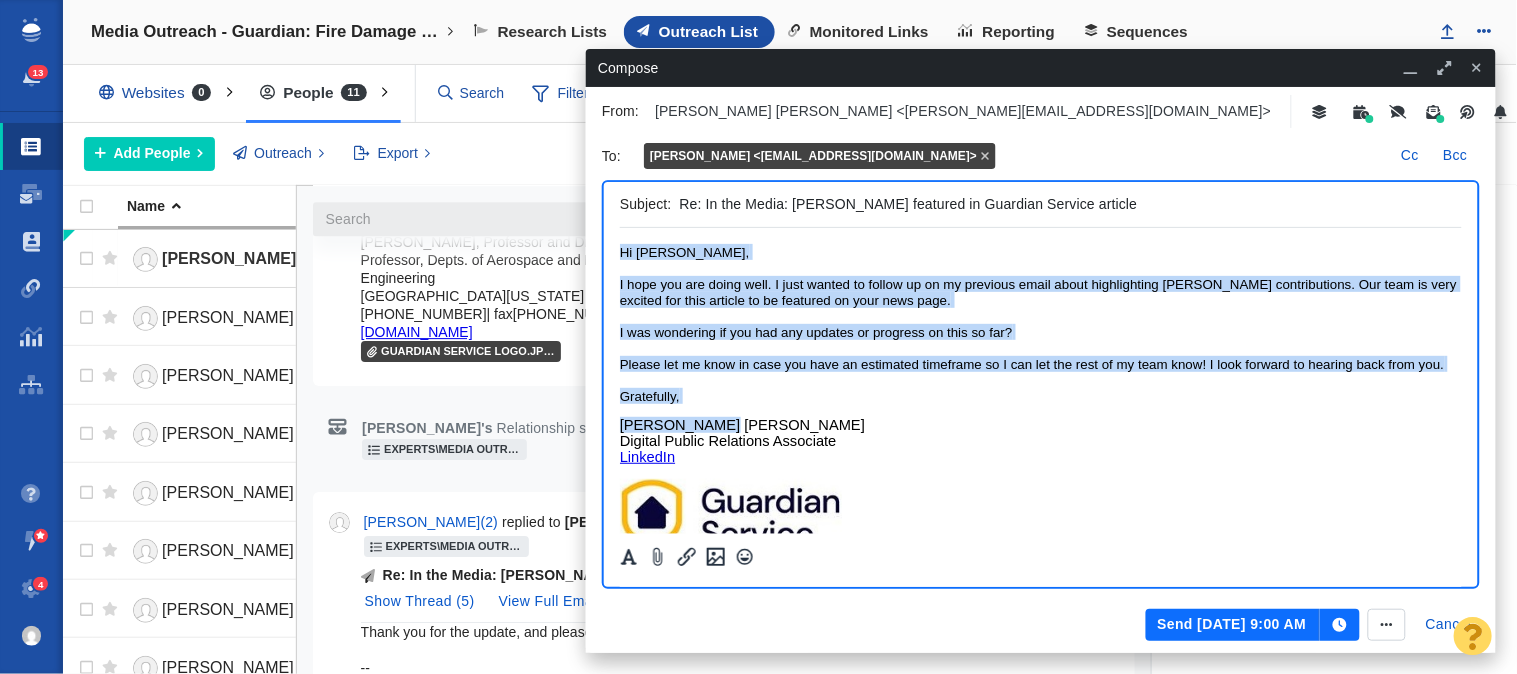 drag, startPoint x: 729, startPoint y: 420, endPoint x: 1250, endPoint y: 792, distance: 640.1758 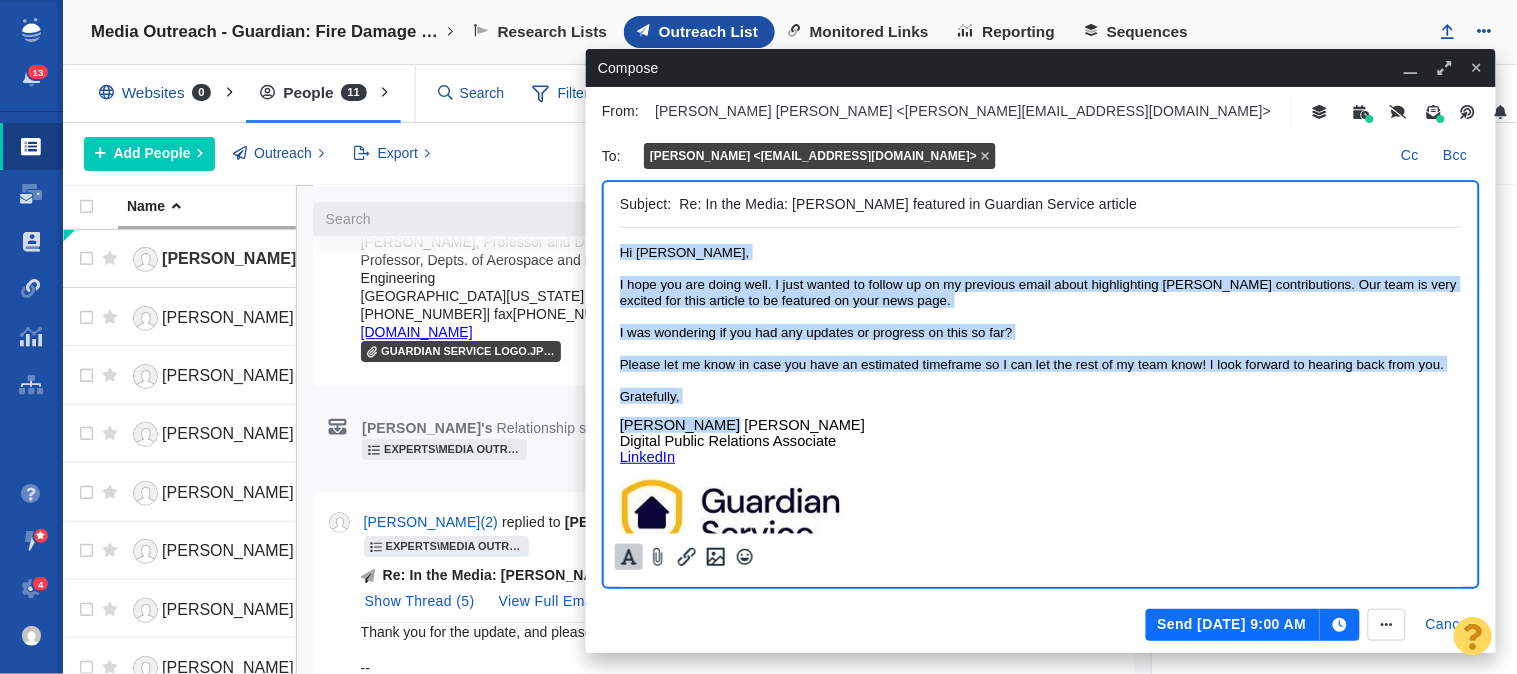 click 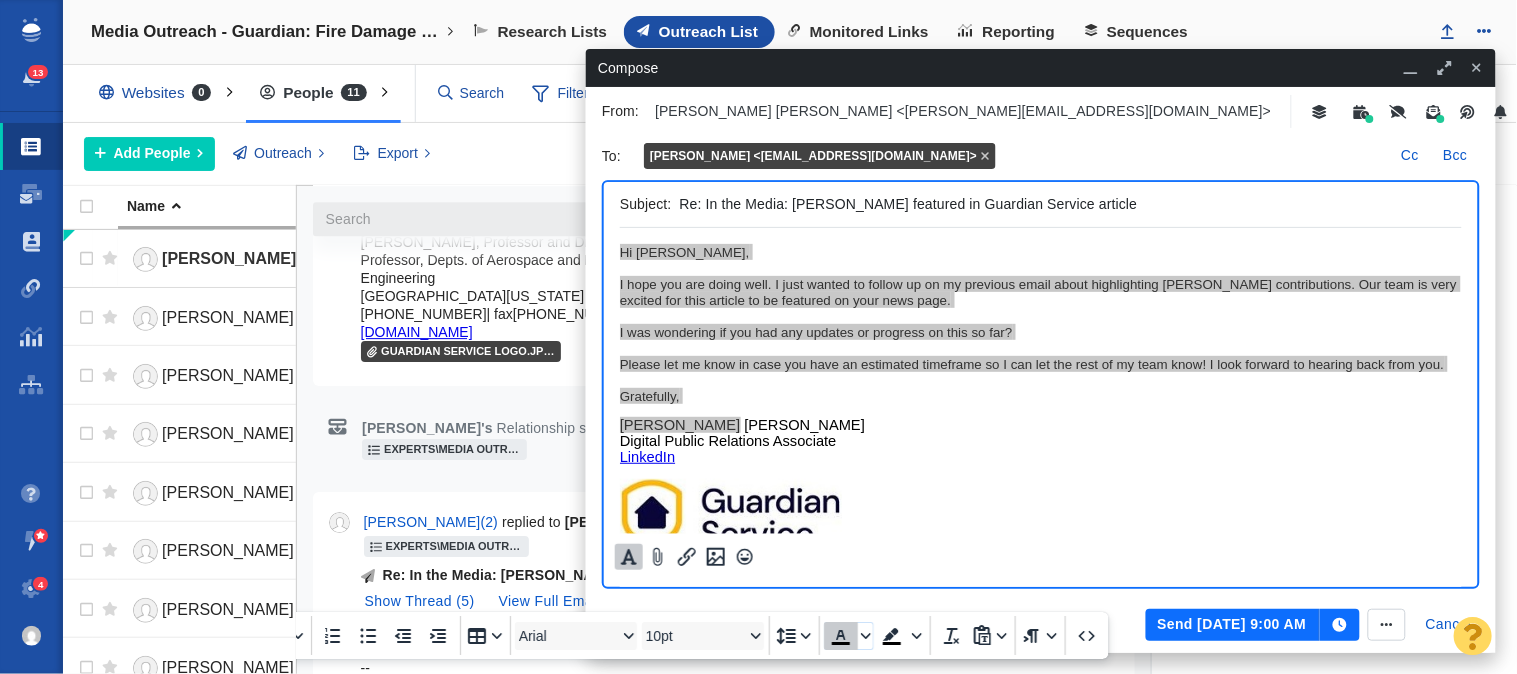 click 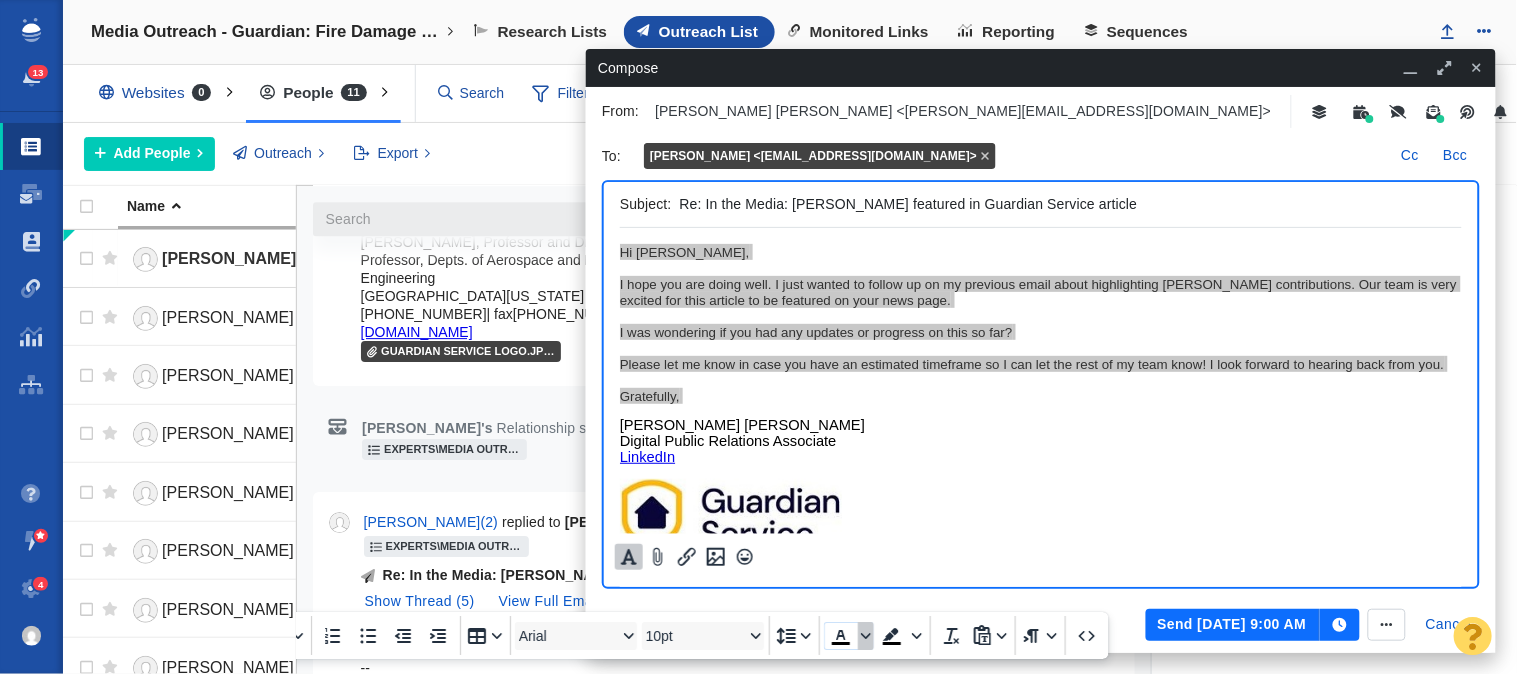 click at bounding box center (866, 636) 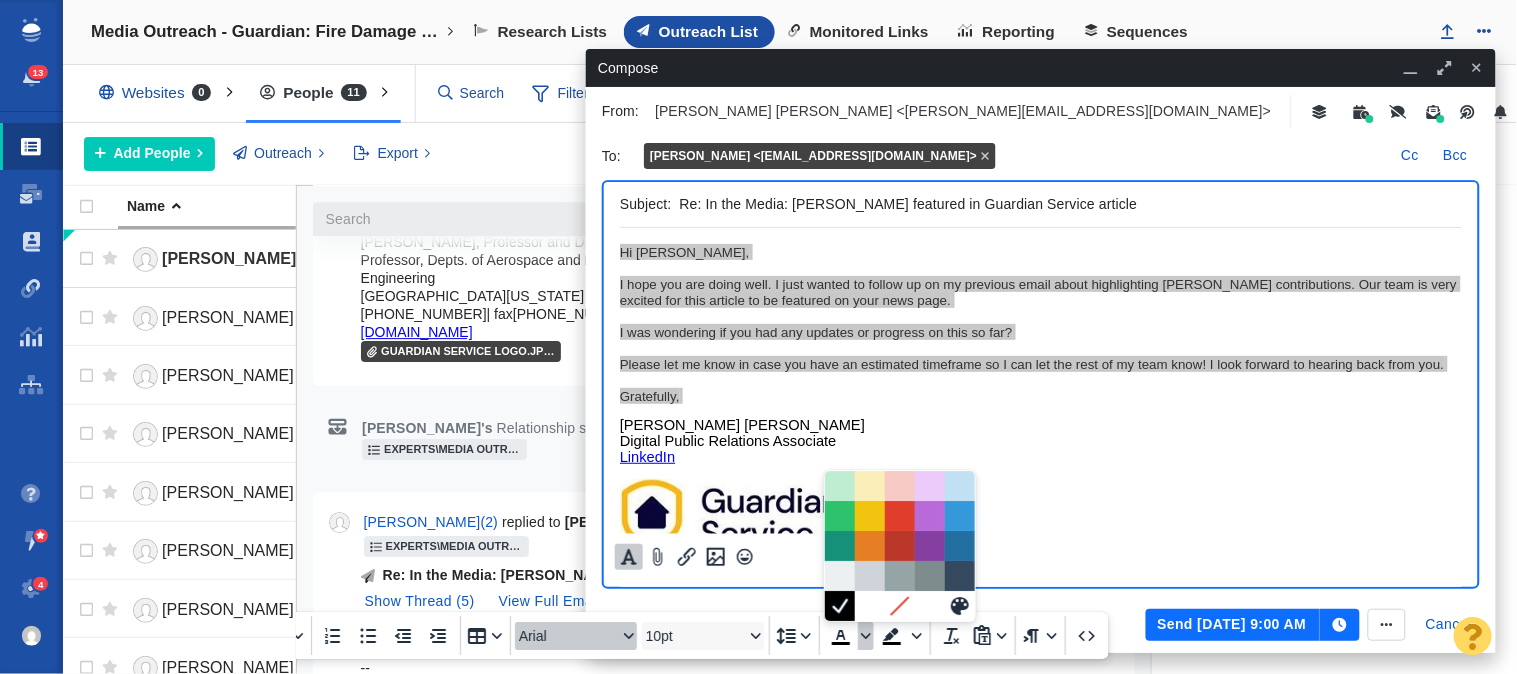 click on "Arial" at bounding box center (568, 636) 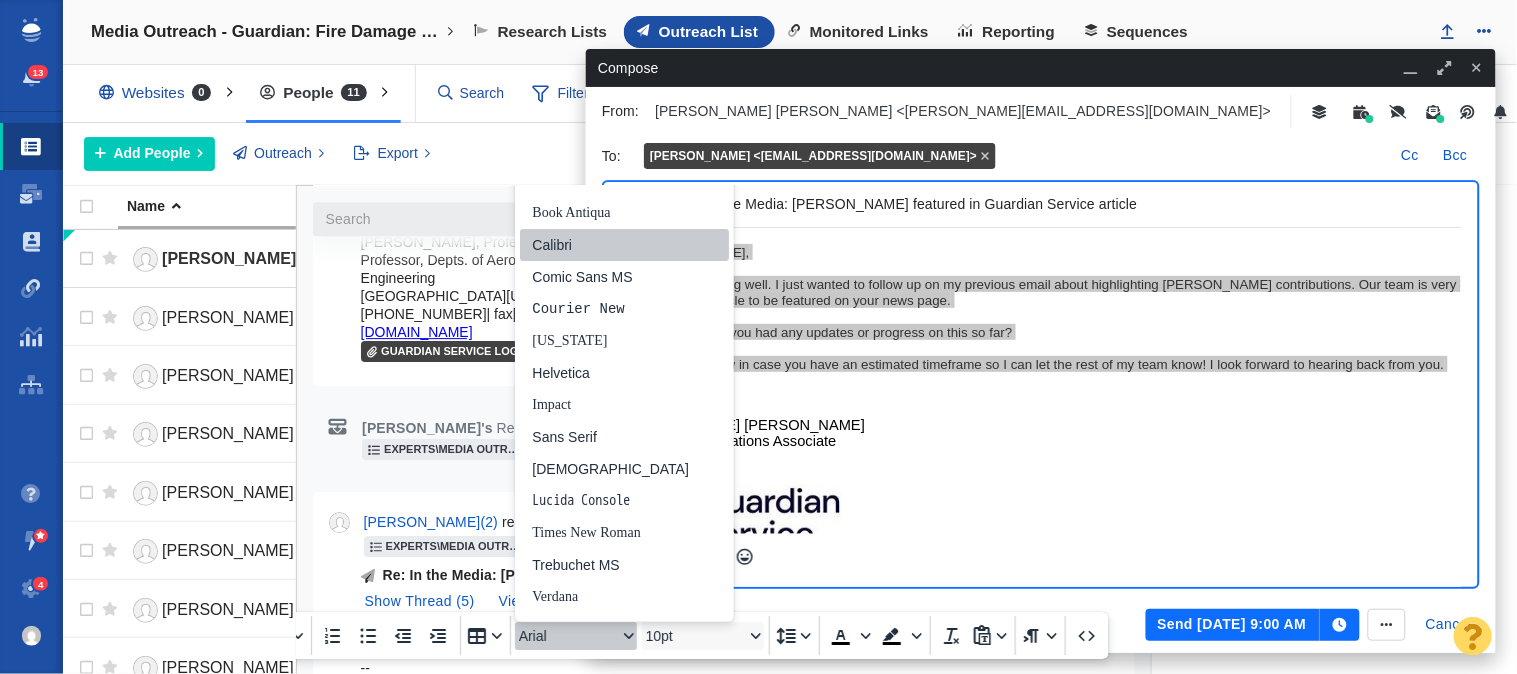 scroll, scrollTop: 1157, scrollLeft: 0, axis: vertical 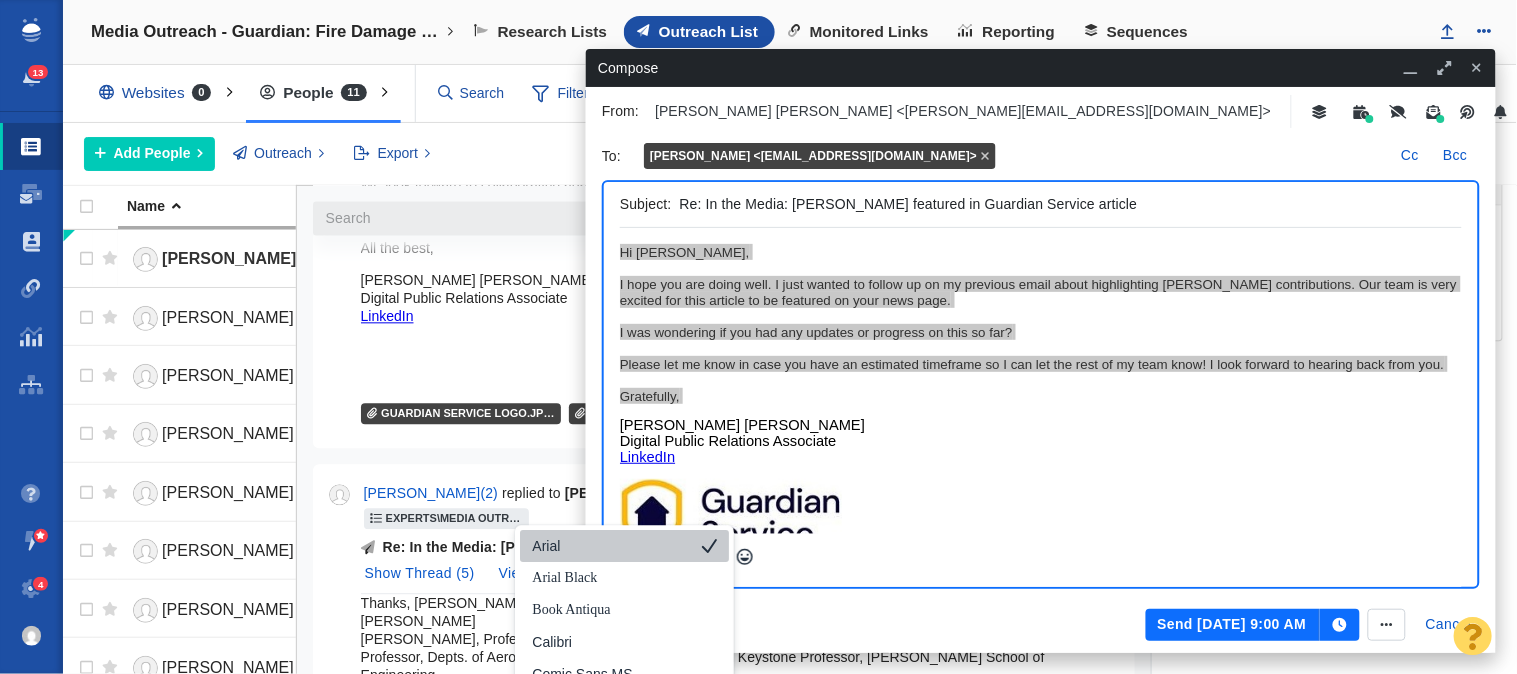 click on "Arial" at bounding box center [610, 547] 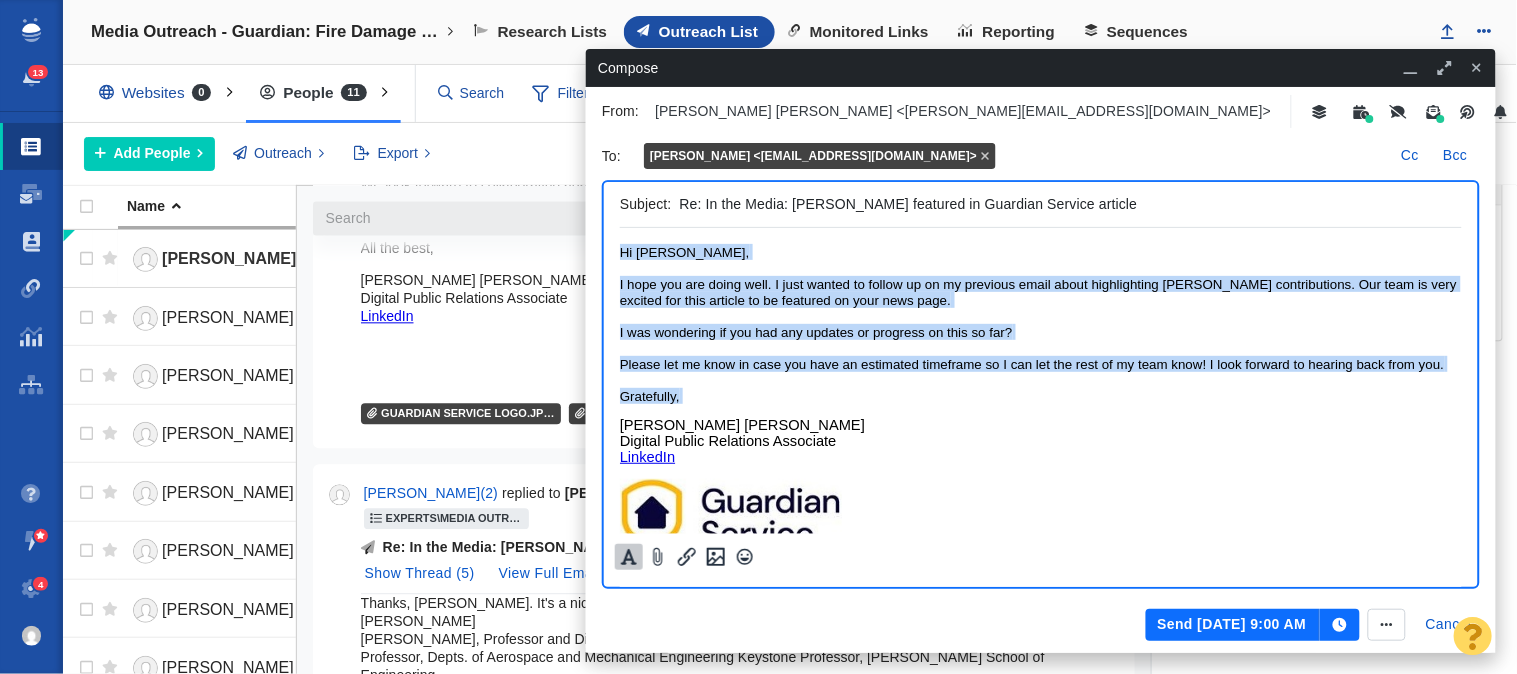 click 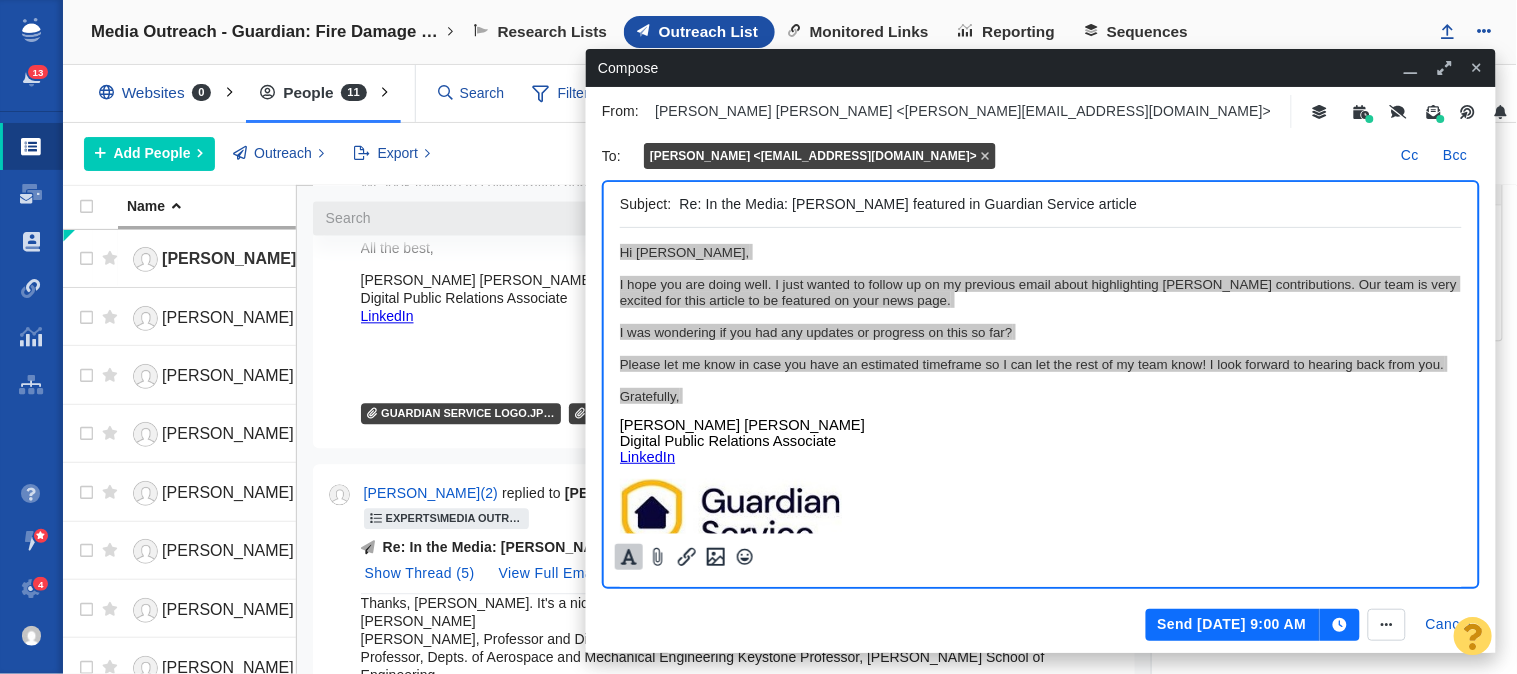 click 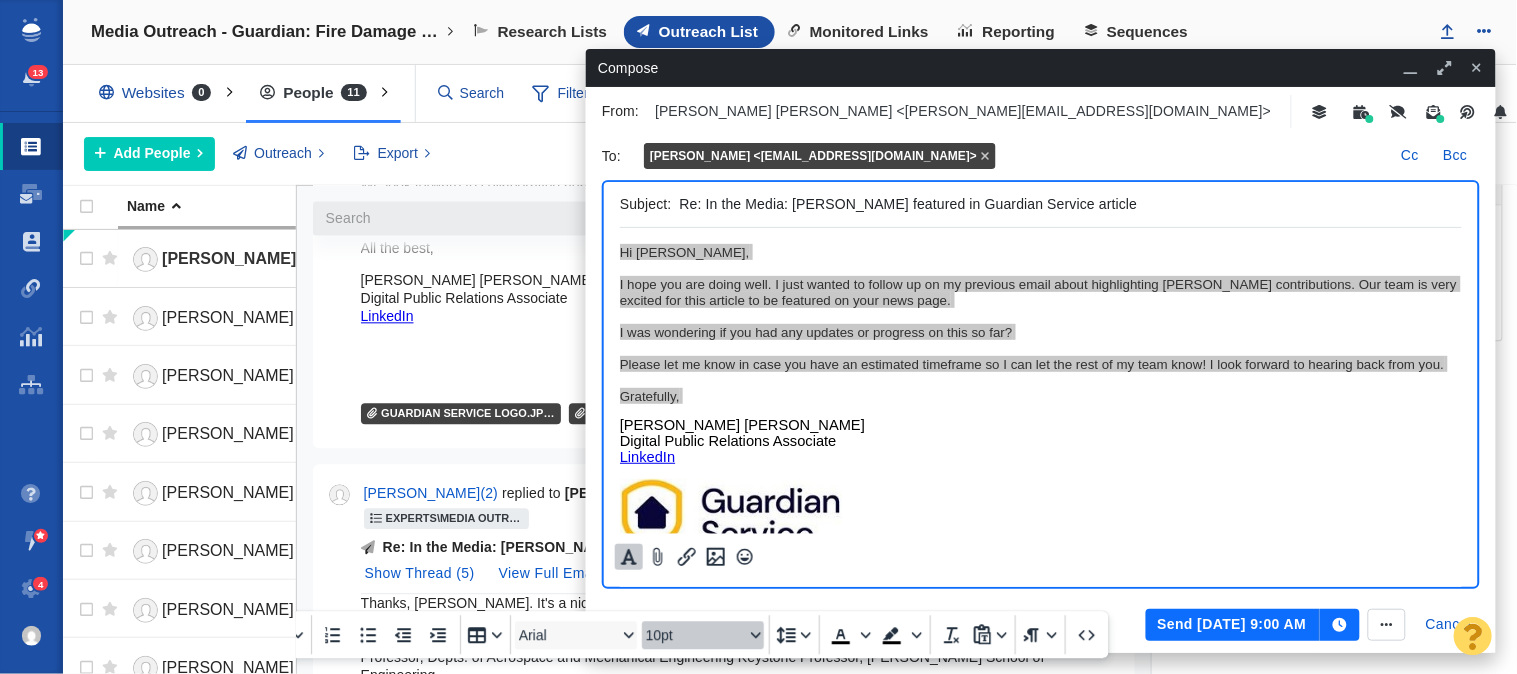click at bounding box center [756, 636] 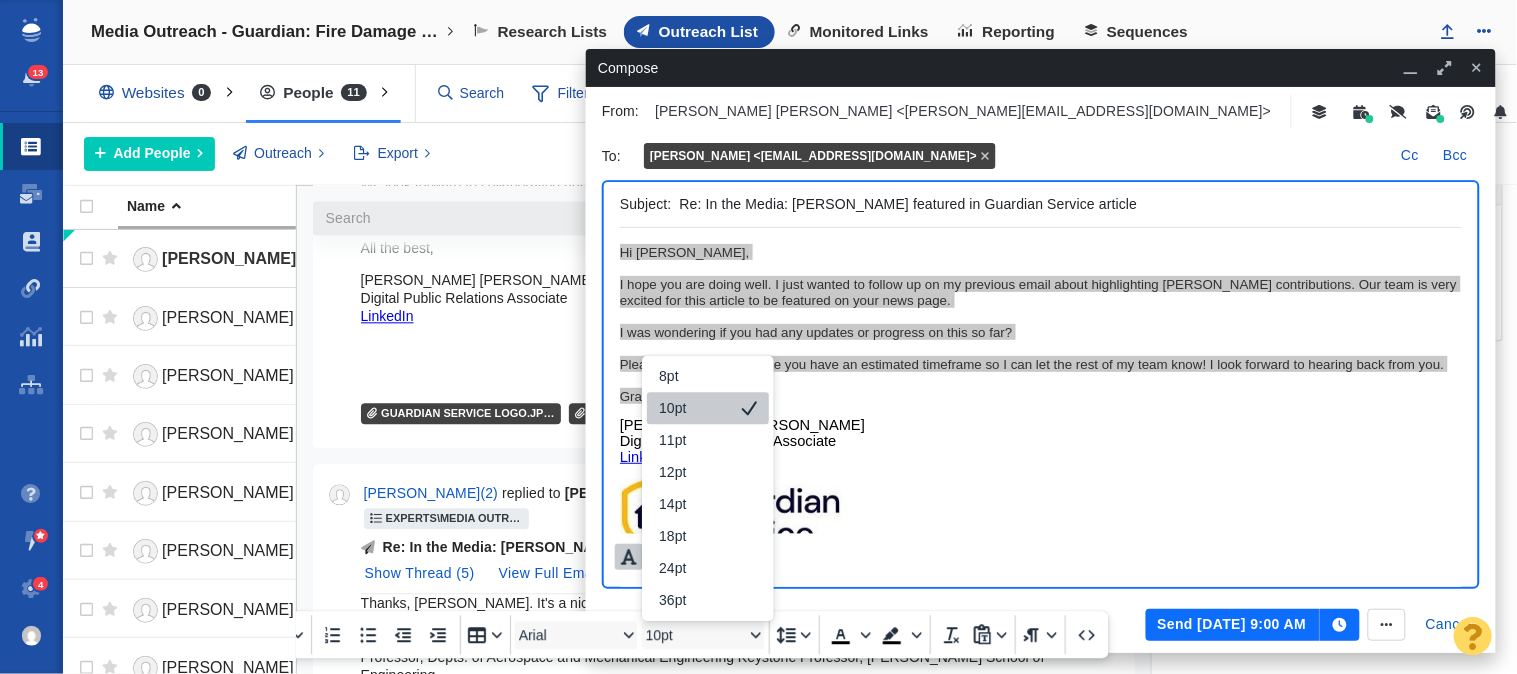 click on "10pt" at bounding box center (708, 409) 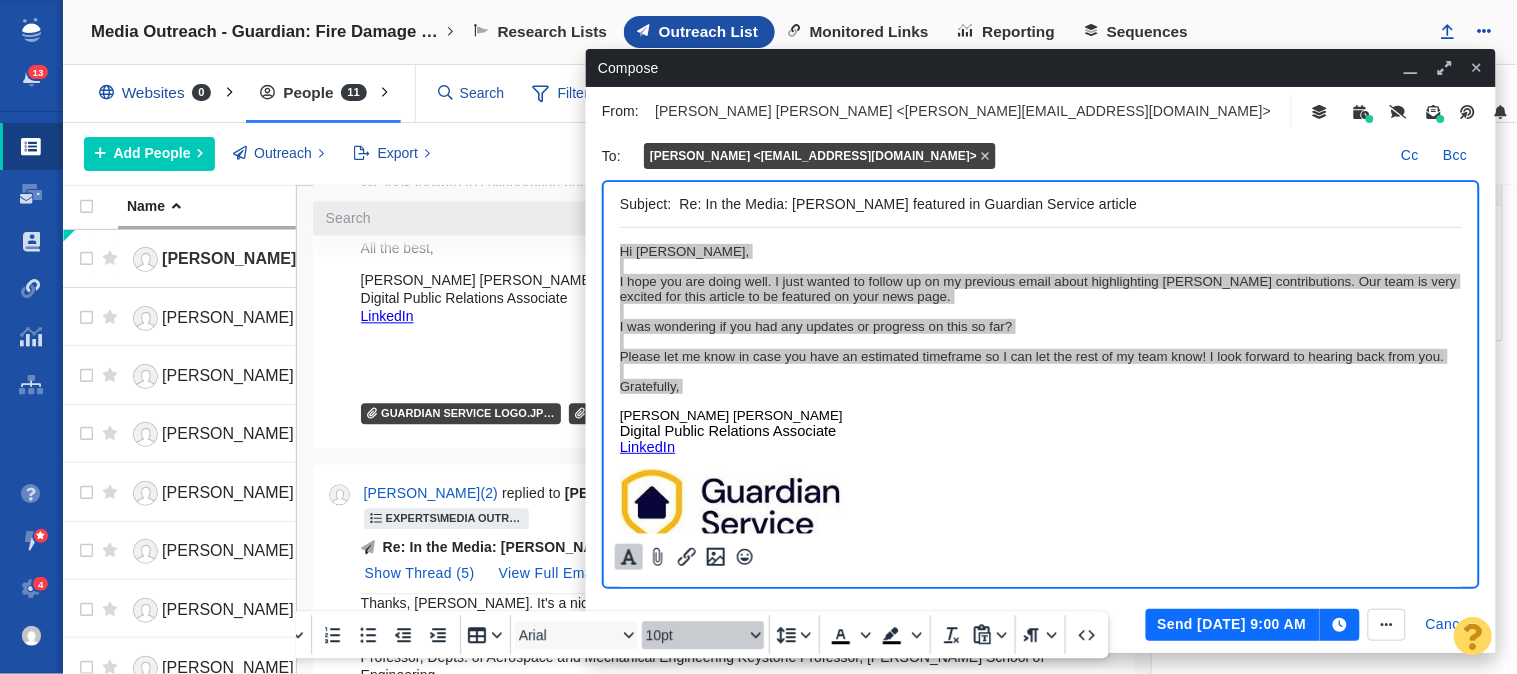 click on "10pt" at bounding box center [695, 636] 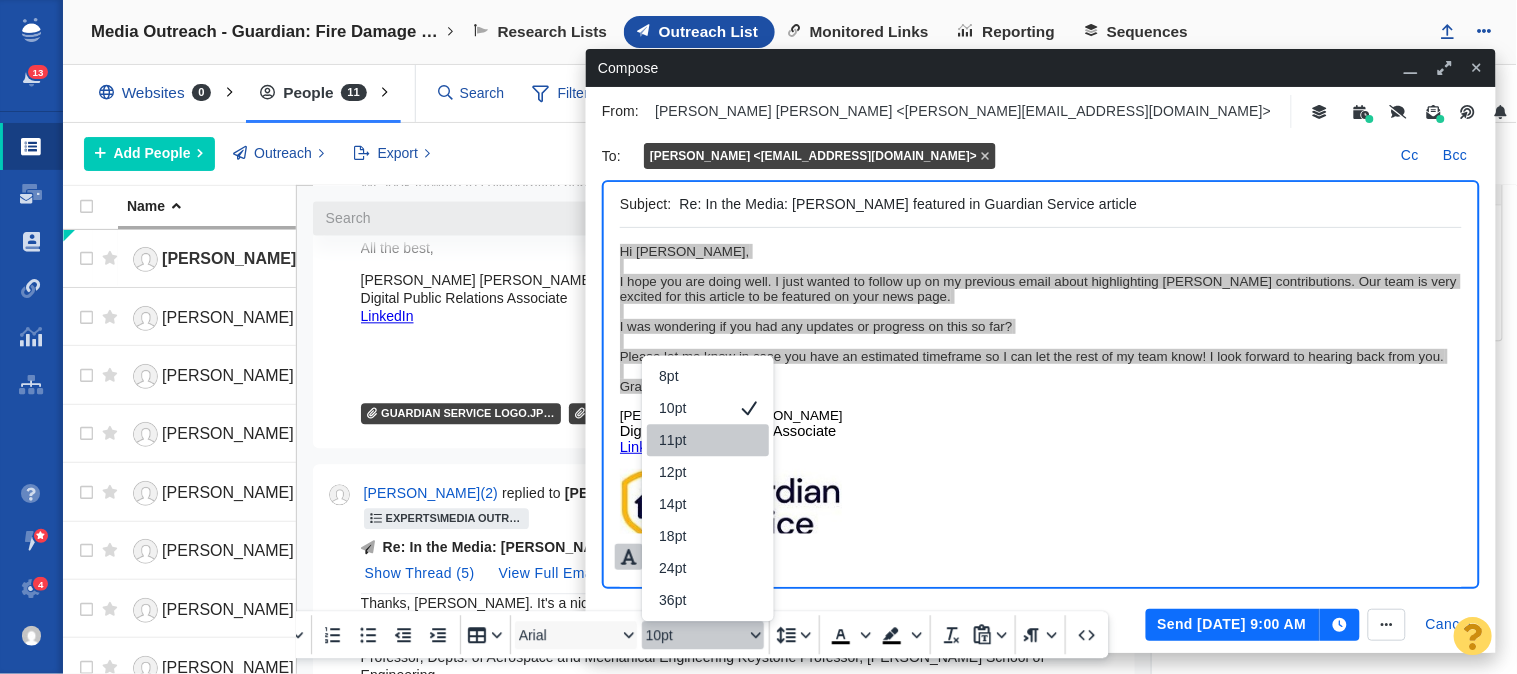 click on "11pt" at bounding box center (694, 441) 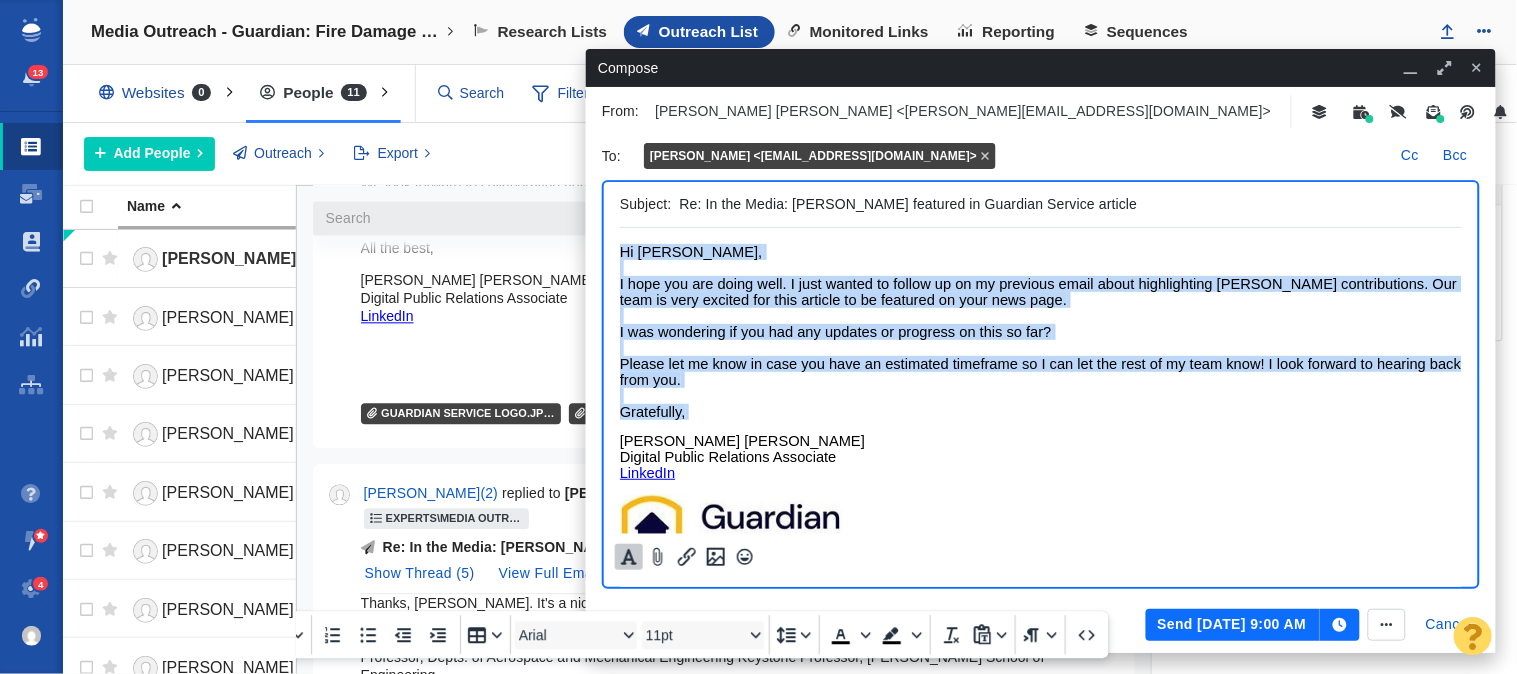 click on "Hi Daniela,  I hope you are doing well. I just wanted to follow up on my previous email about highlighting Dr. Sunderland's contributions. Our team is very excited for this article to be featured on your news page.  I was wondering if you had any updates or progress on this so far?  Please let me know in case you have an estimated timeframe so I can let the rest of my team know! I look forward to hearing back from you.  Gratefully," at bounding box center (1040, 332) 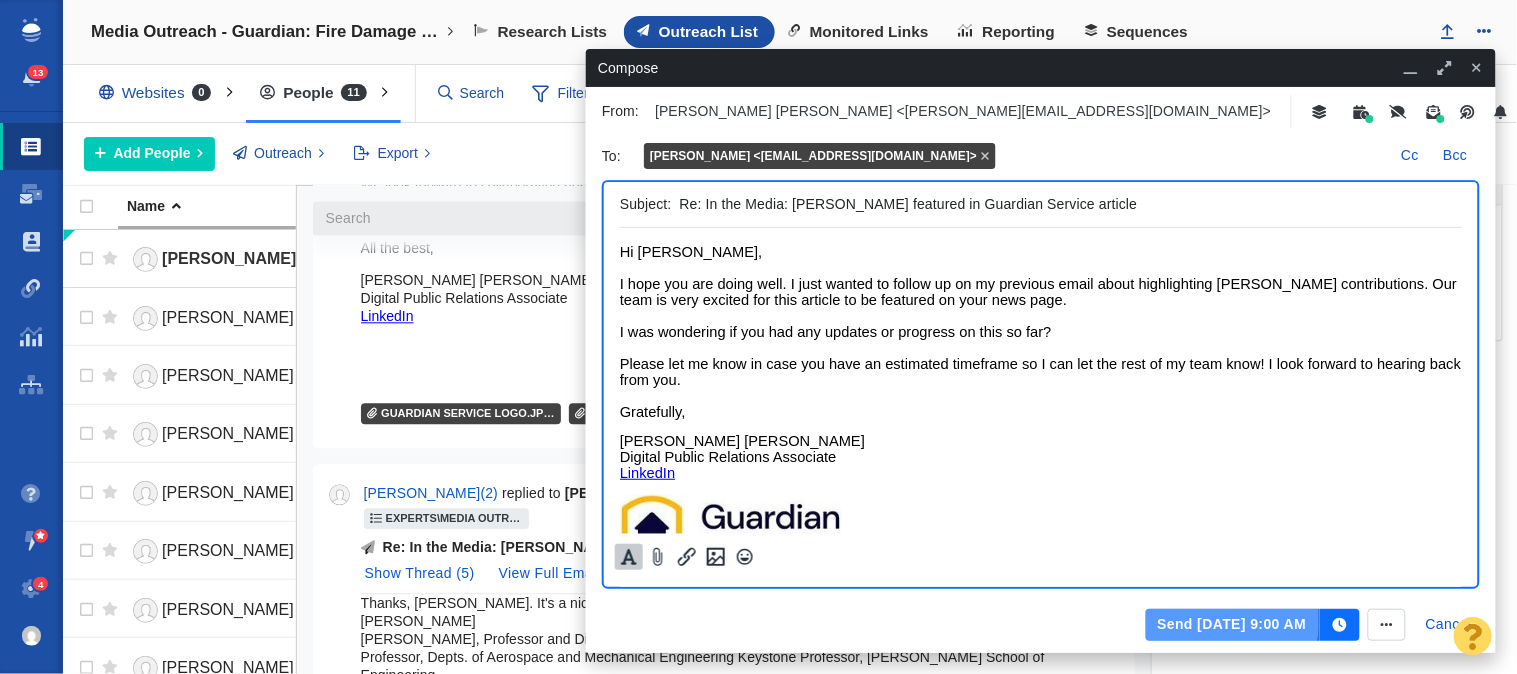 click on "Send Jul 29, 9:00 AM" at bounding box center [1233, 625] 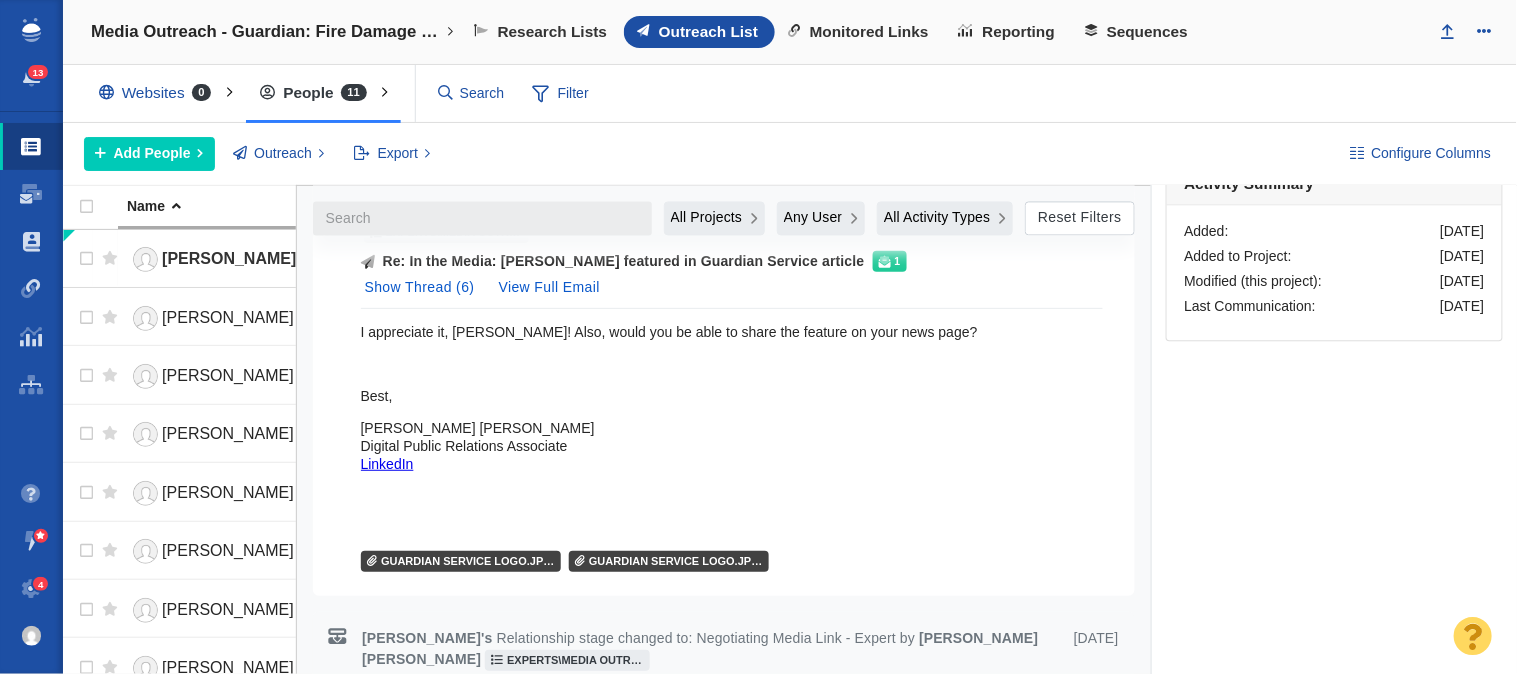 scroll, scrollTop: 1157, scrollLeft: 0, axis: vertical 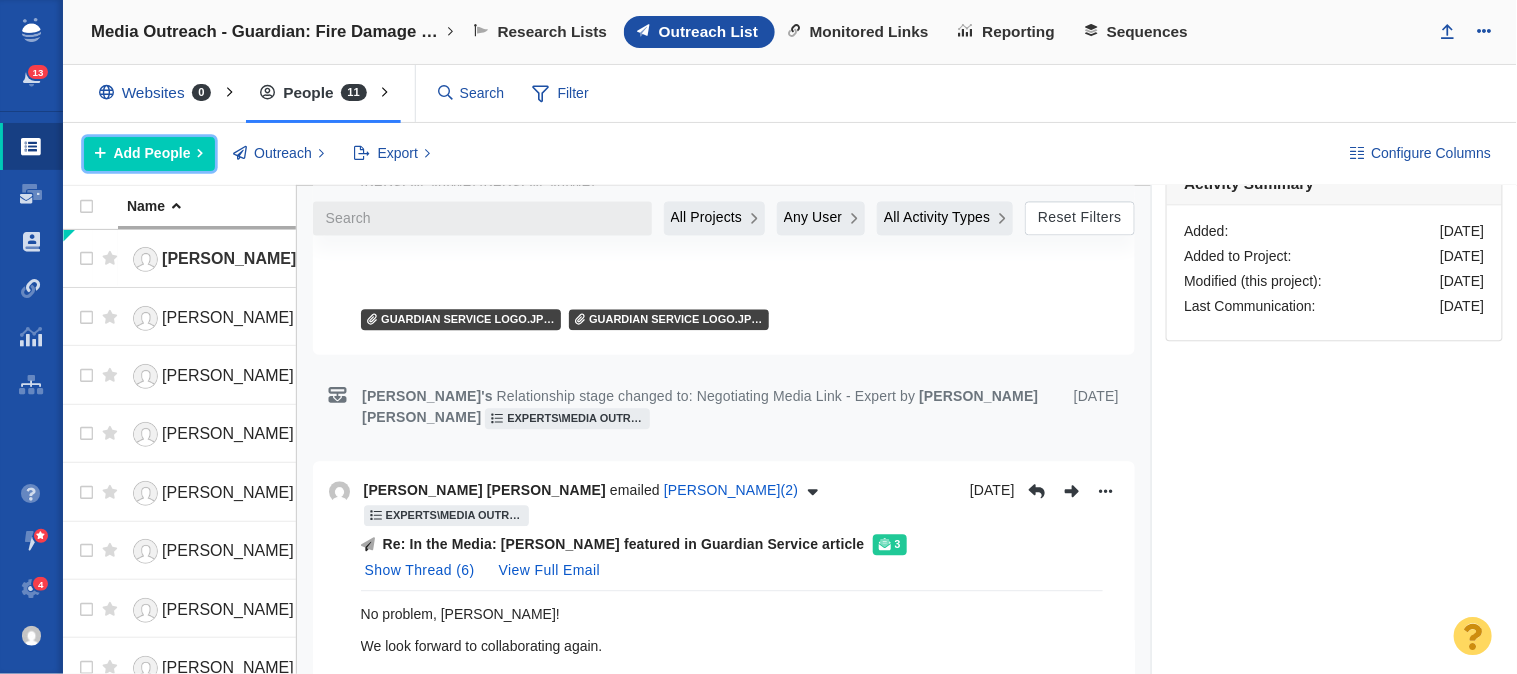 click on "Add People" at bounding box center (152, 153) 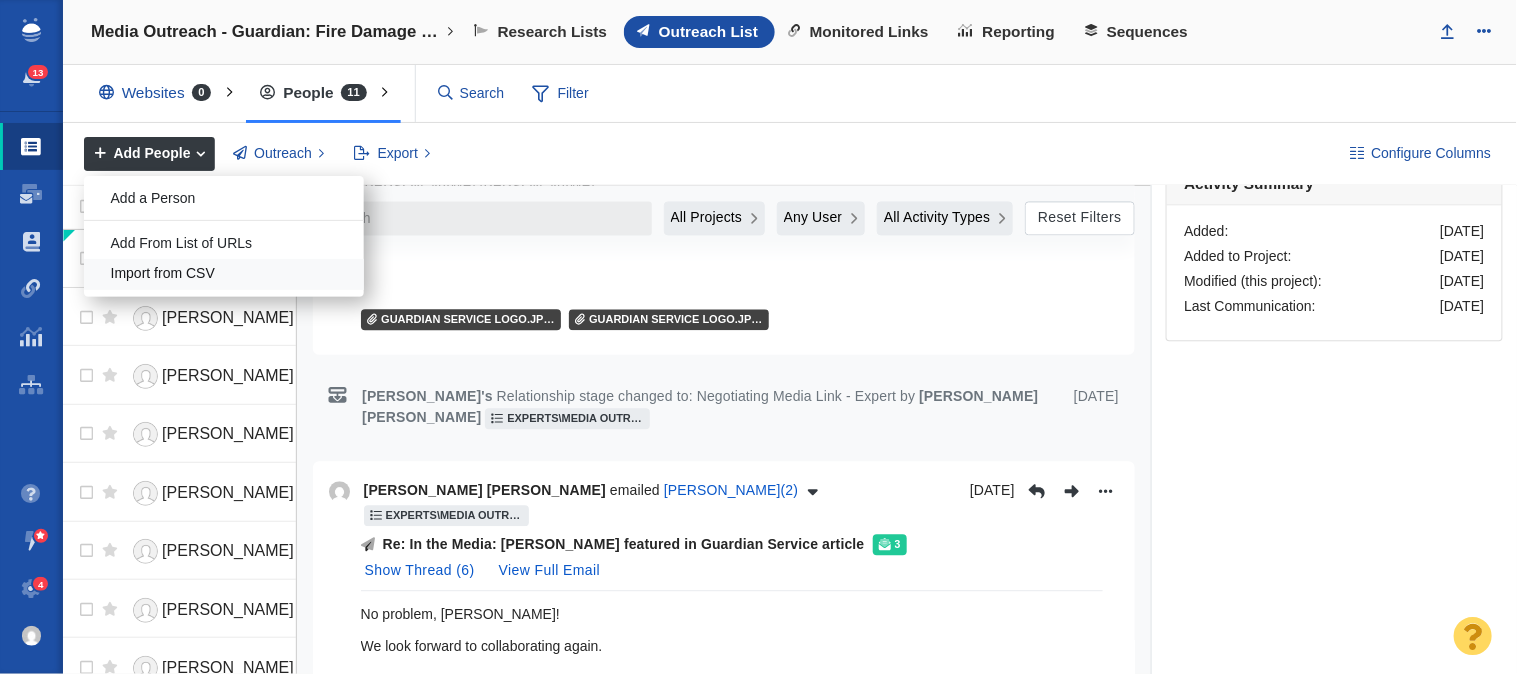 click on "Import from CSV" at bounding box center [224, 274] 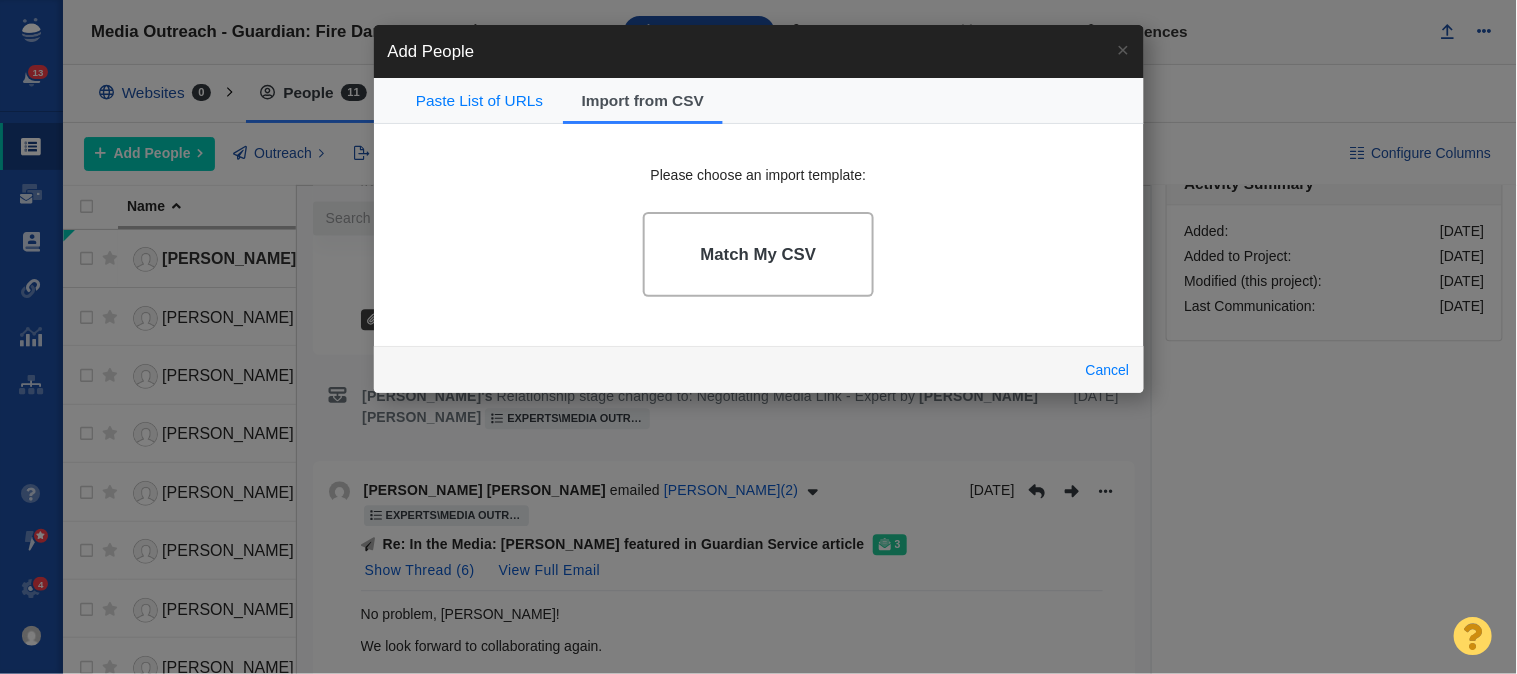 click on "Match My CSV" at bounding box center (759, 255) 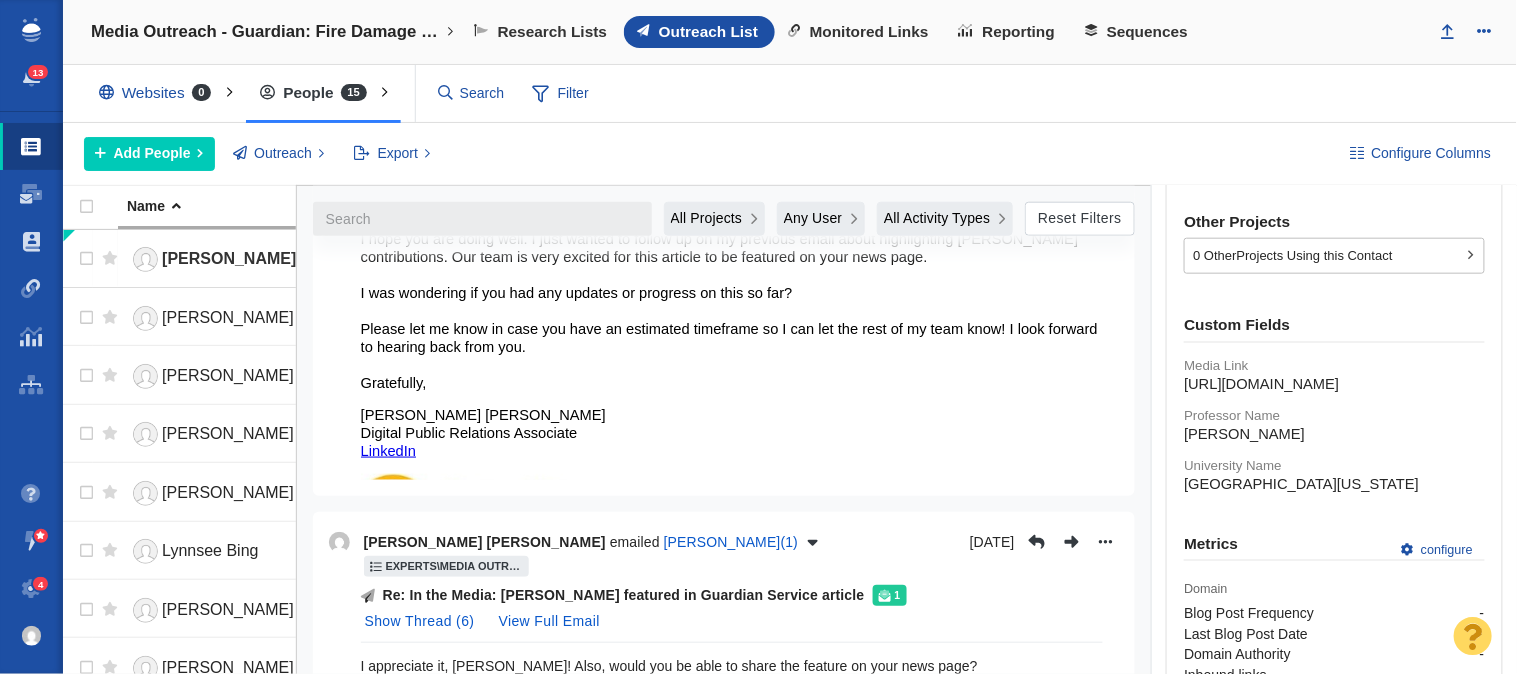 scroll, scrollTop: 491, scrollLeft: 0, axis: vertical 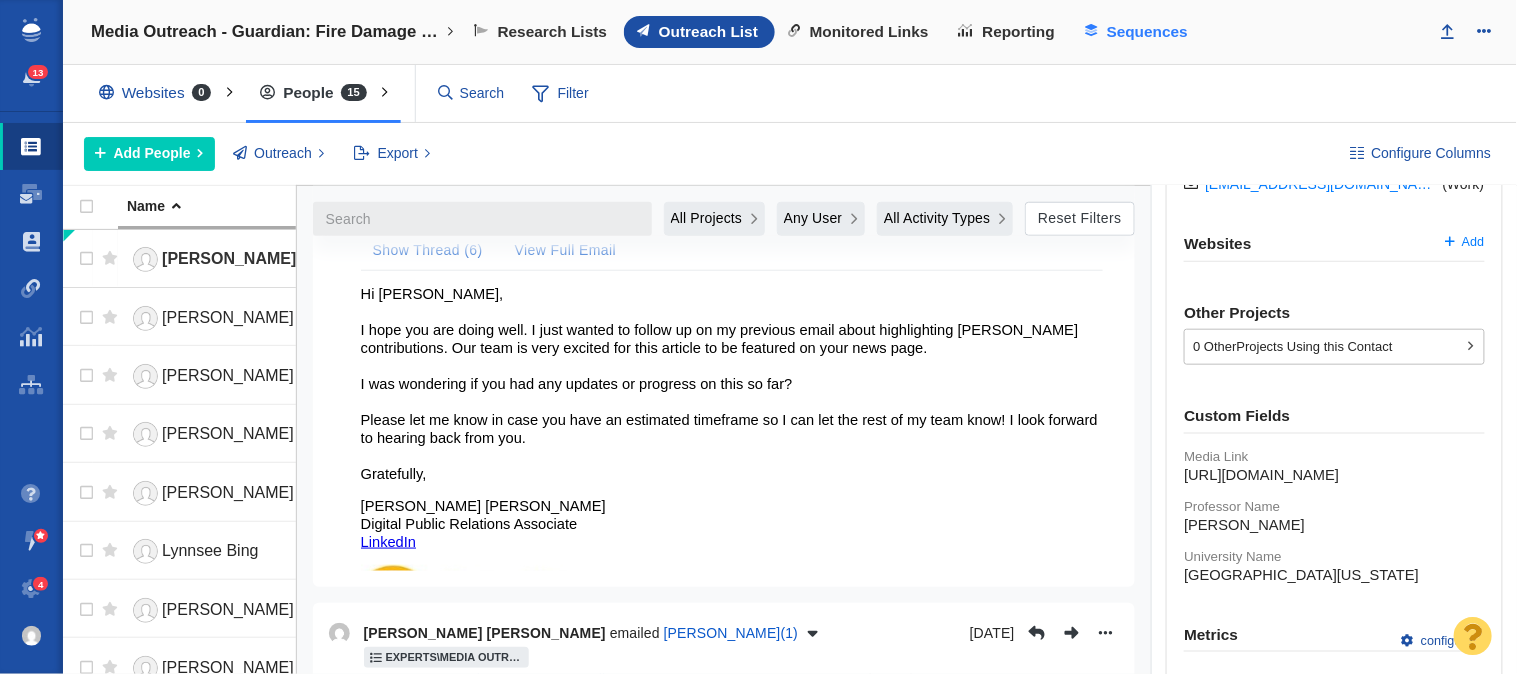 click on "Sequences" at bounding box center (1138, 32) 